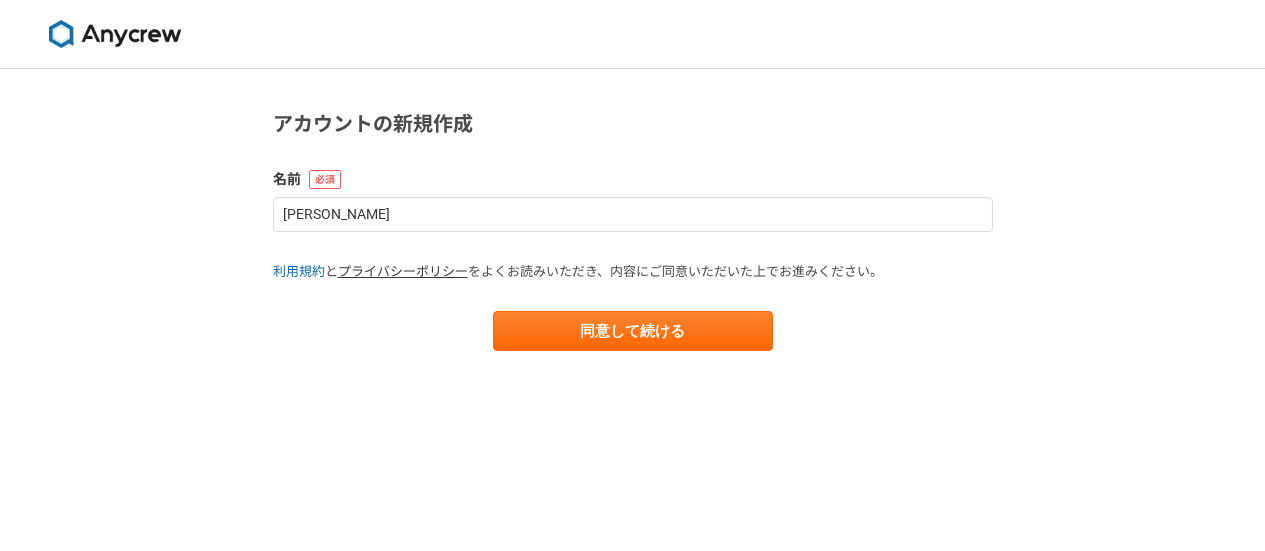 scroll, scrollTop: 0, scrollLeft: 0, axis: both 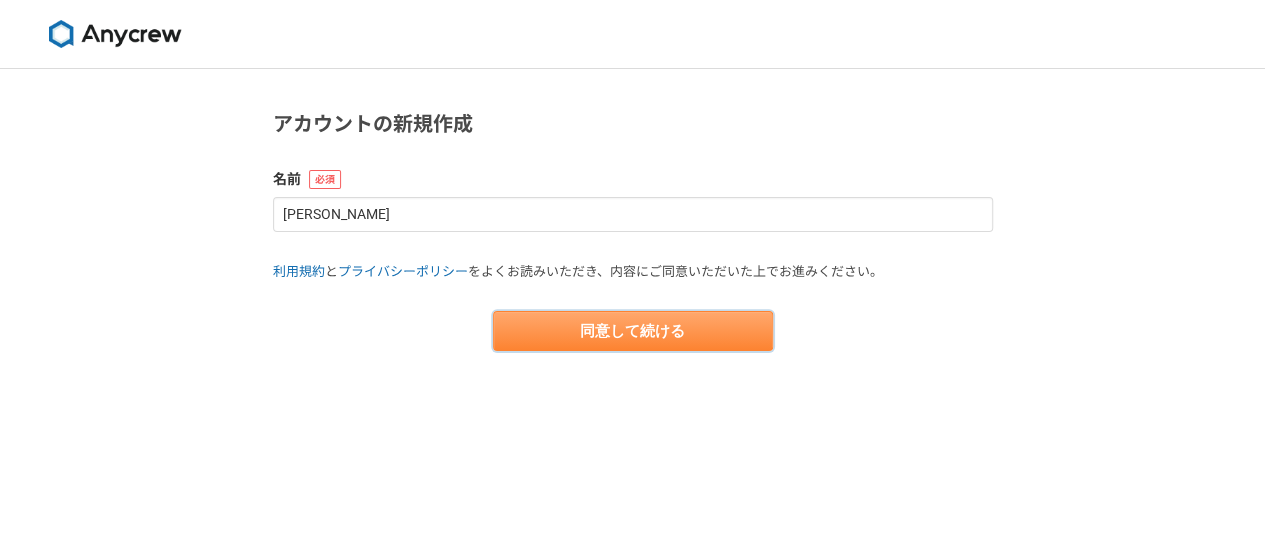 click on "同意して続ける" at bounding box center (633, 331) 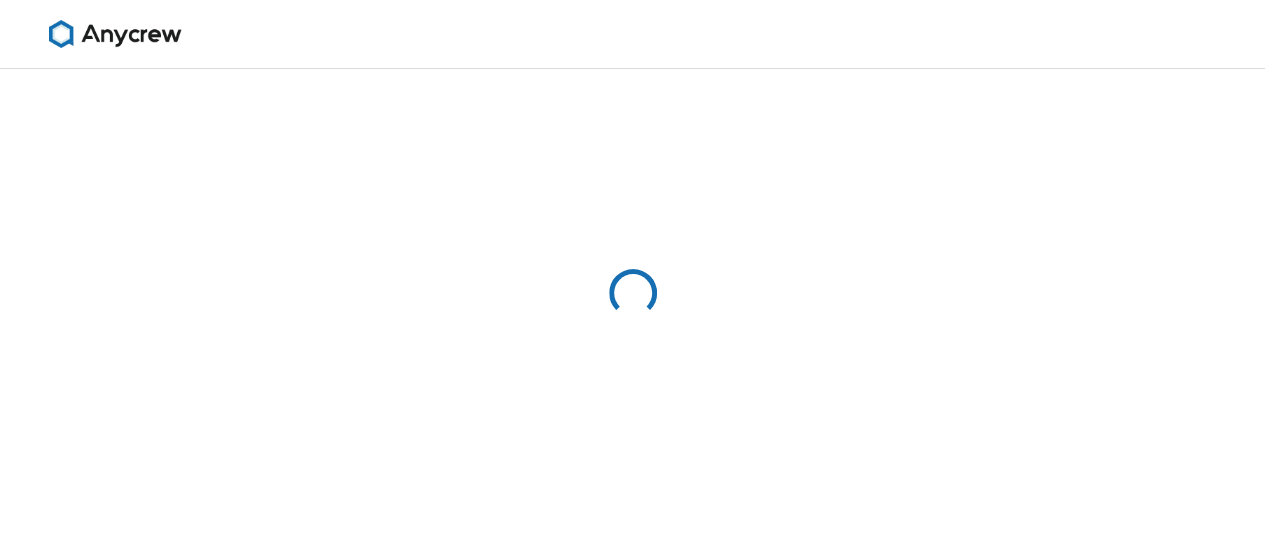 select on "13" 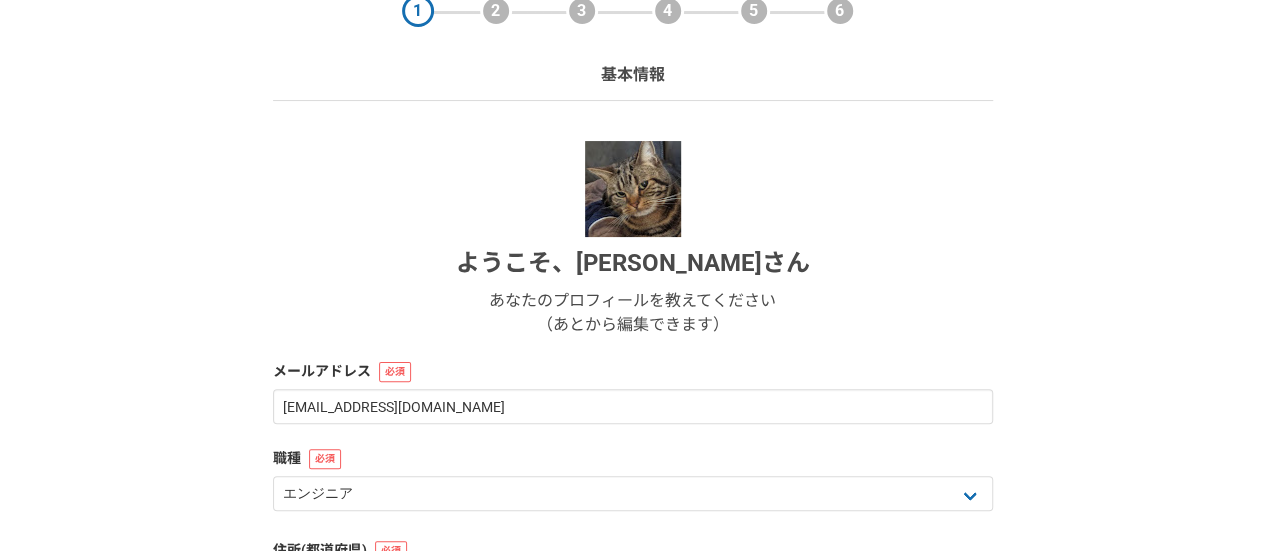 scroll, scrollTop: 300, scrollLeft: 0, axis: vertical 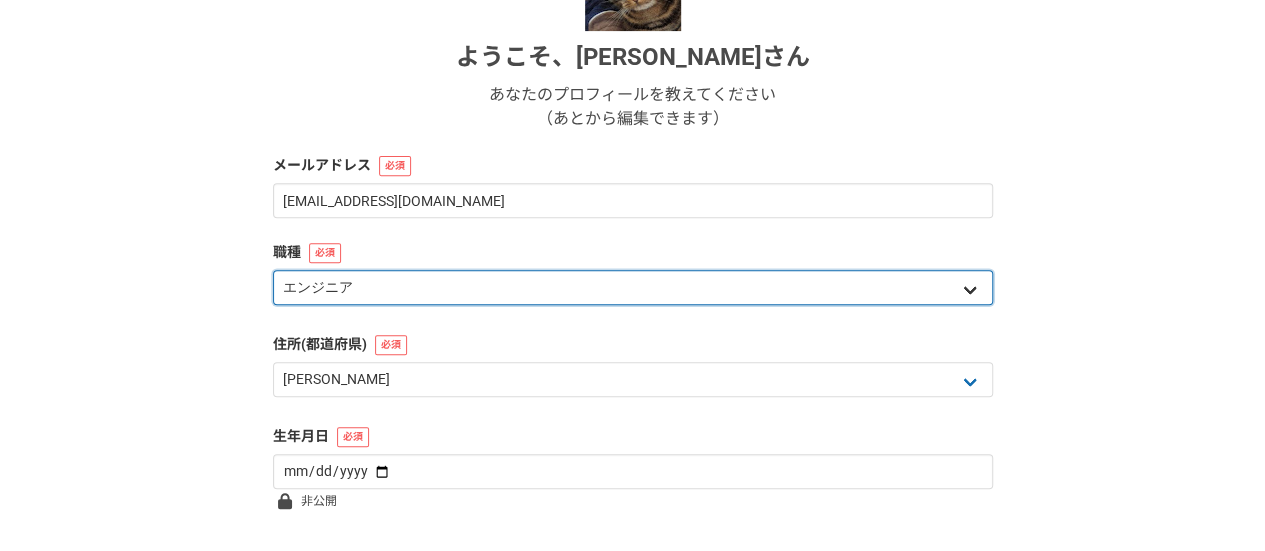 click on "エンジニア デザイナー ライター 営業 マーケティング 企画・事業開発 バックオフィス その他" at bounding box center (633, 287) 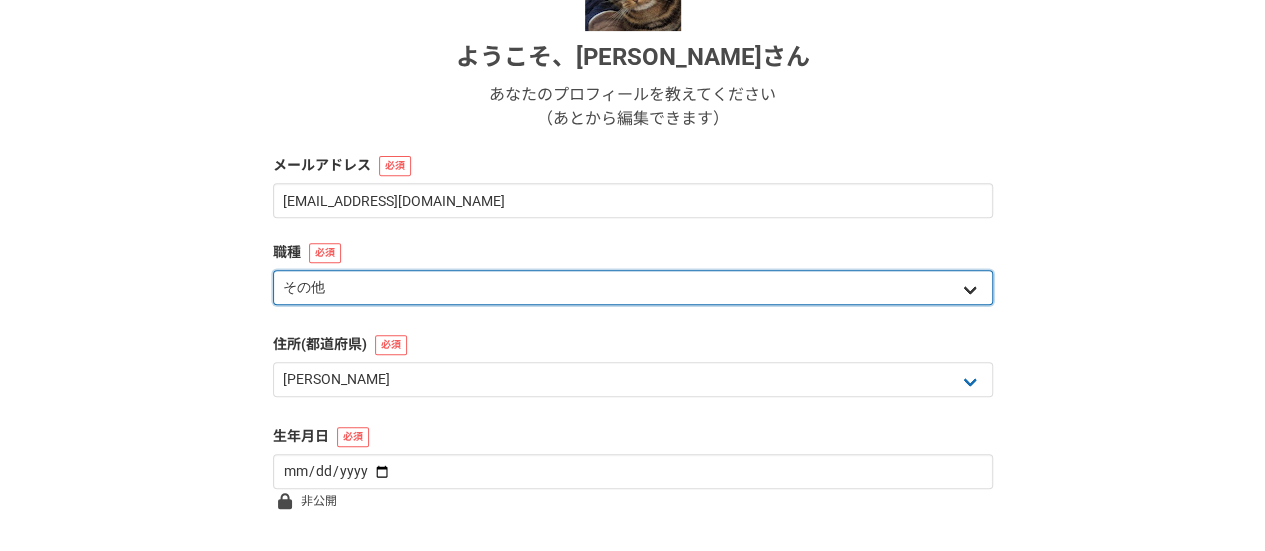 click on "エンジニア デザイナー ライター 営業 マーケティング 企画・事業開発 バックオフィス その他" at bounding box center [633, 287] 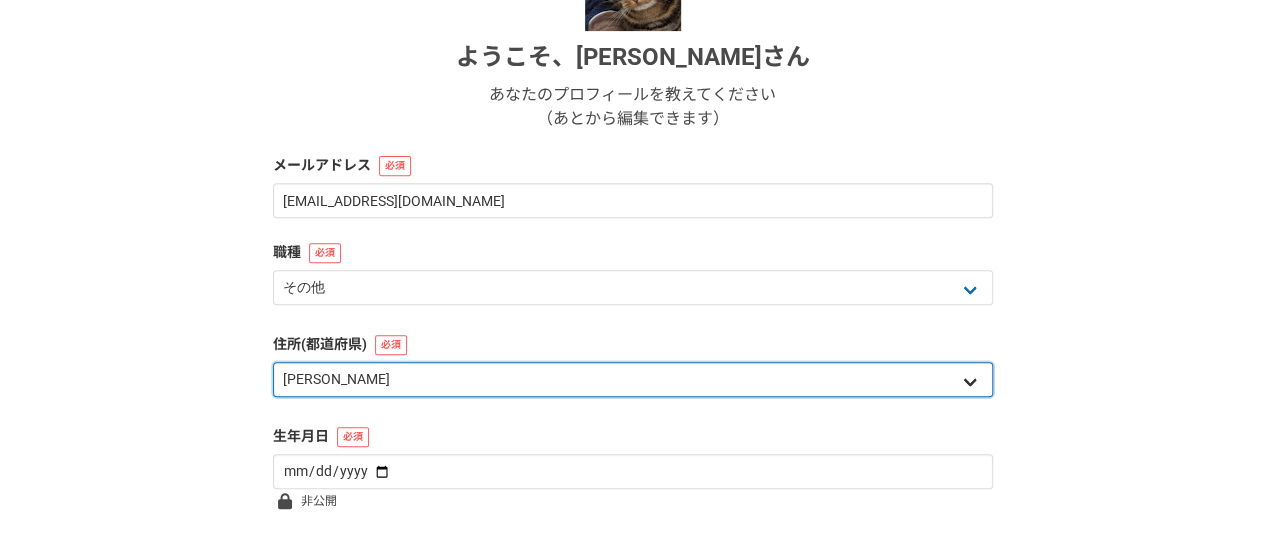 click on "北海道 青森県 岩手県 宮城県 秋田県 山形県 福島県 茨城県 栃木県 群馬県 埼玉県 千葉県 東京都 神奈川県 新潟県 富山県 石川県 福井県 山梨県 長野県 岐阜県 静岡県 愛知県 三重県 滋賀県 京都府 大阪府 兵庫県 奈良県 和歌山県 鳥取県 島根県 岡山県 広島県 山口県 徳島県 香川県 愛媛県 高知県 福岡県 佐賀県 長崎県 熊本県 大分県 宮崎県 鹿児島県 沖縄県 海外" at bounding box center (633, 379) 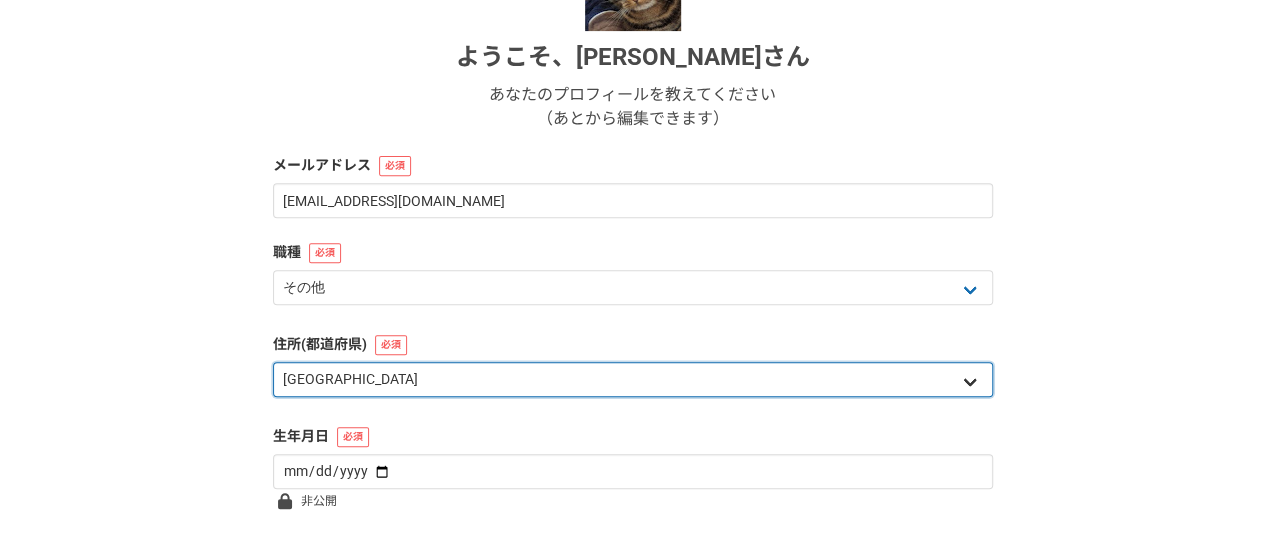 click on "北海道 青森県 岩手県 宮城県 秋田県 山形県 福島県 茨城県 栃木県 群馬県 埼玉県 千葉県 東京都 神奈川県 新潟県 富山県 石川県 福井県 山梨県 長野県 岐阜県 静岡県 愛知県 三重県 滋賀県 京都府 大阪府 兵庫県 奈良県 和歌山県 鳥取県 島根県 岡山県 広島県 山口県 徳島県 香川県 愛媛県 高知県 福岡県 佐賀県 長崎県 熊本県 大分県 宮崎県 鹿児島県 沖縄県 海外" at bounding box center (633, 379) 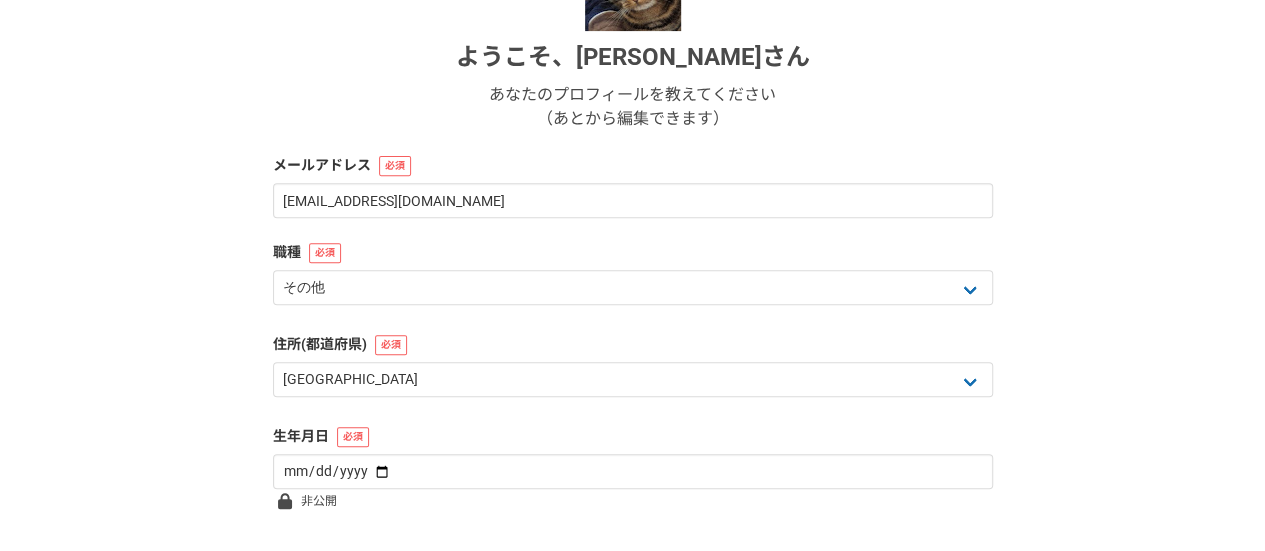 click on "1 2 3 4 5 6 基本情報 ようこそ、 原山竜一 さん あなたのプロフィールを教えてください （あとから編集できます） メールアドレス jmcinet@gmail.com 職種 エンジニア デザイナー ライター 営業 マーケティング 企画・事業開発 バックオフィス その他 住所(都道府県) 北海道 青森県 岩手県 宮城県 秋田県 山形県 福島県 茨城県 栃木県 群馬県 埼玉県 千葉県 東京都 神奈川県 新潟県 富山県 石川県 福井県 山梨県 長野県 岐阜県 静岡県 愛知県 三重県 滋賀県 京都府 大阪府 兵庫県 奈良県 和歌山県 鳥取県 島根県 岡山県 広島県 山口県 徳島県 香川県 愛媛県 高知県 福岡県 佐賀県 長崎県 熊本県 大分県 宮崎県 鹿児島県 沖縄県 海外 生年月日 非公開 次へ" at bounding box center (632, 233) 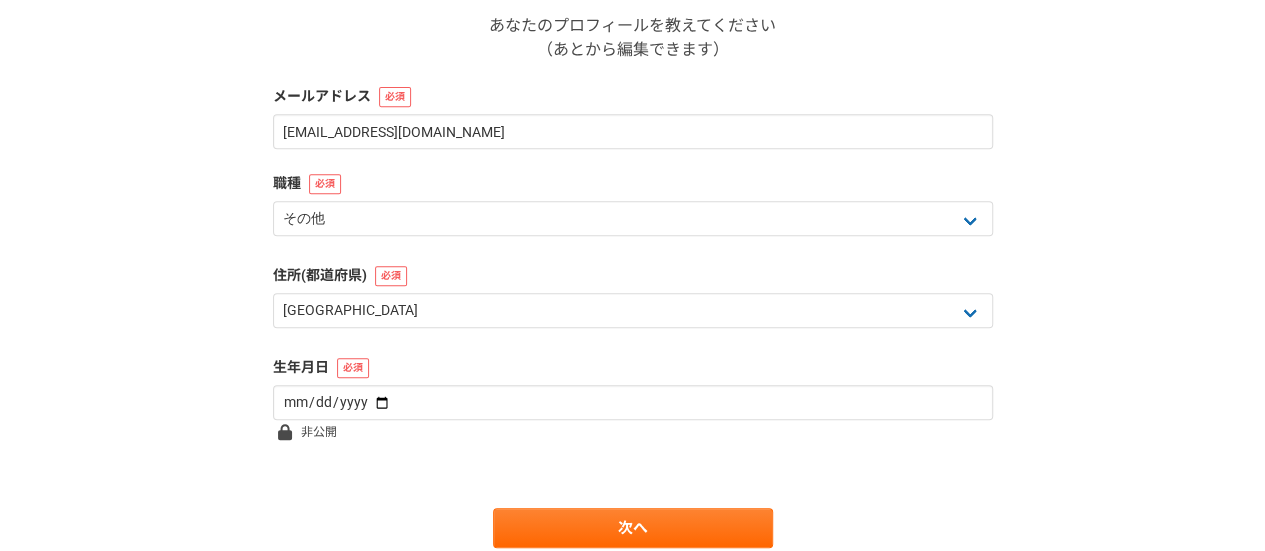 scroll, scrollTop: 400, scrollLeft: 0, axis: vertical 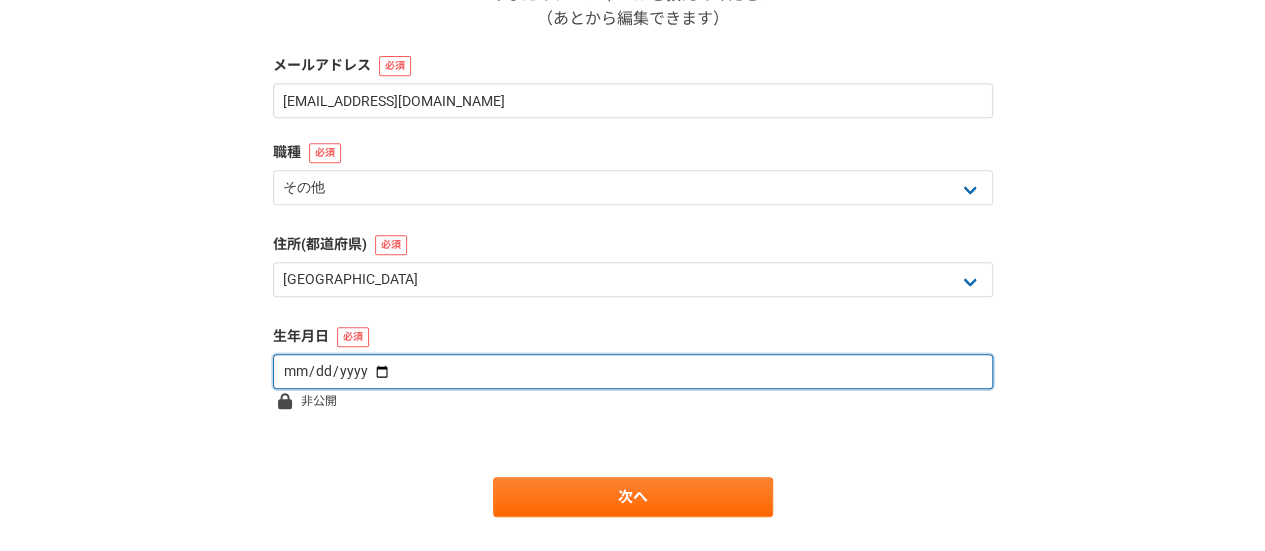 click at bounding box center (633, 371) 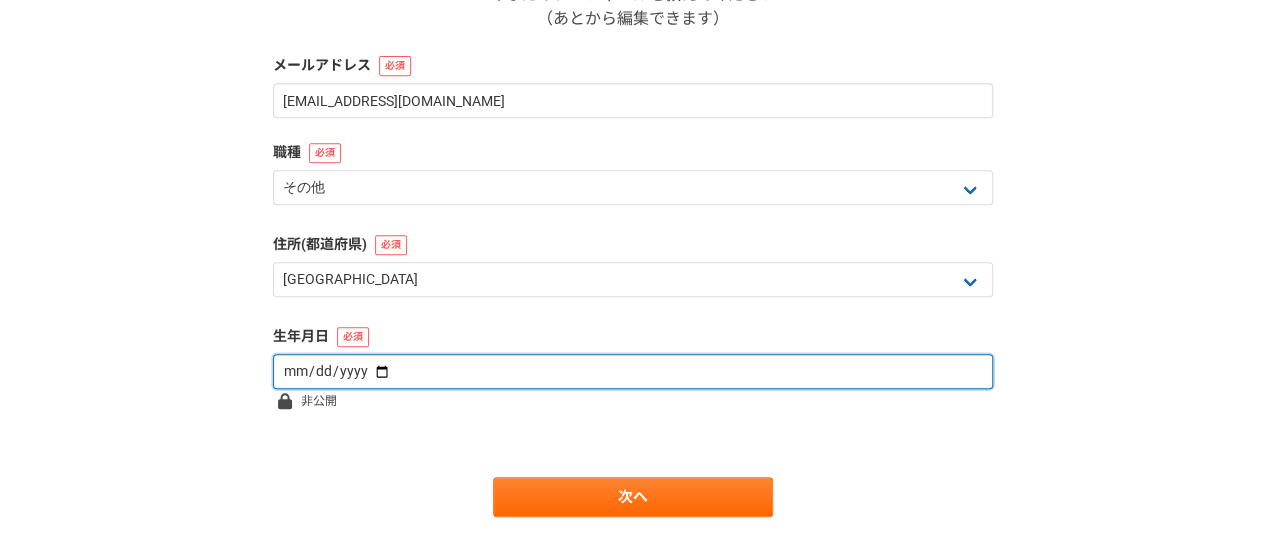 type on "1992-04-28" 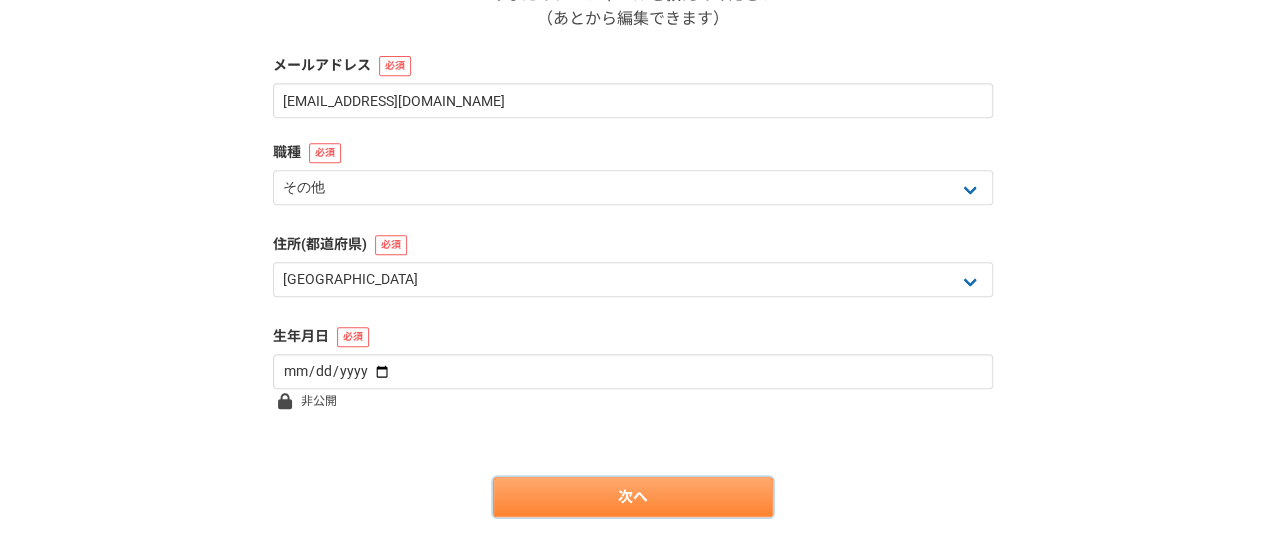 click on "次へ" at bounding box center [633, 497] 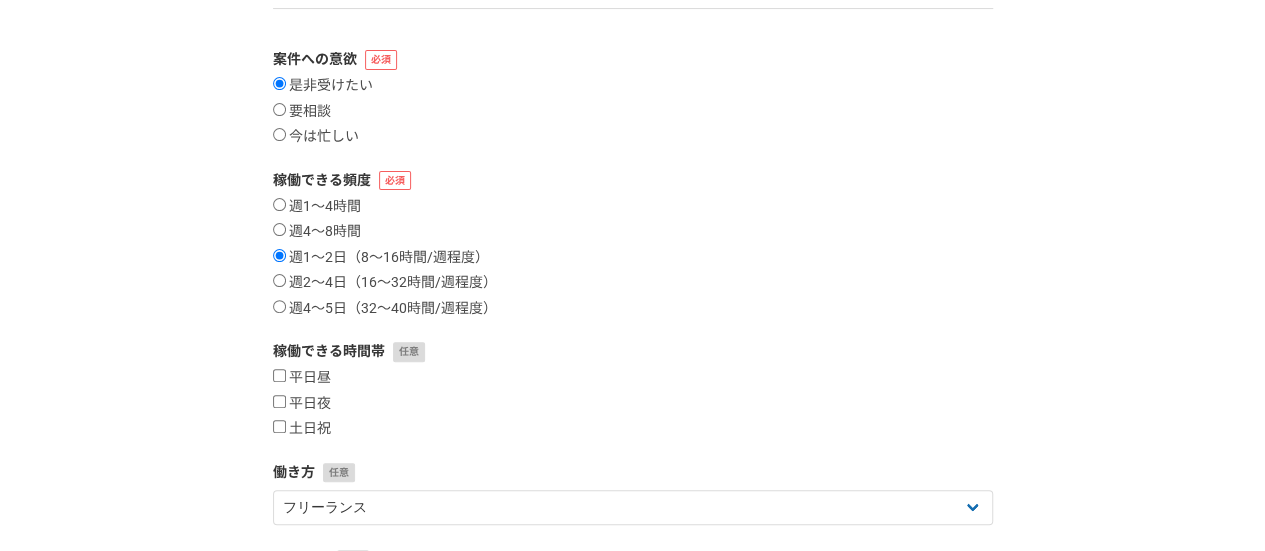 scroll, scrollTop: 200, scrollLeft: 0, axis: vertical 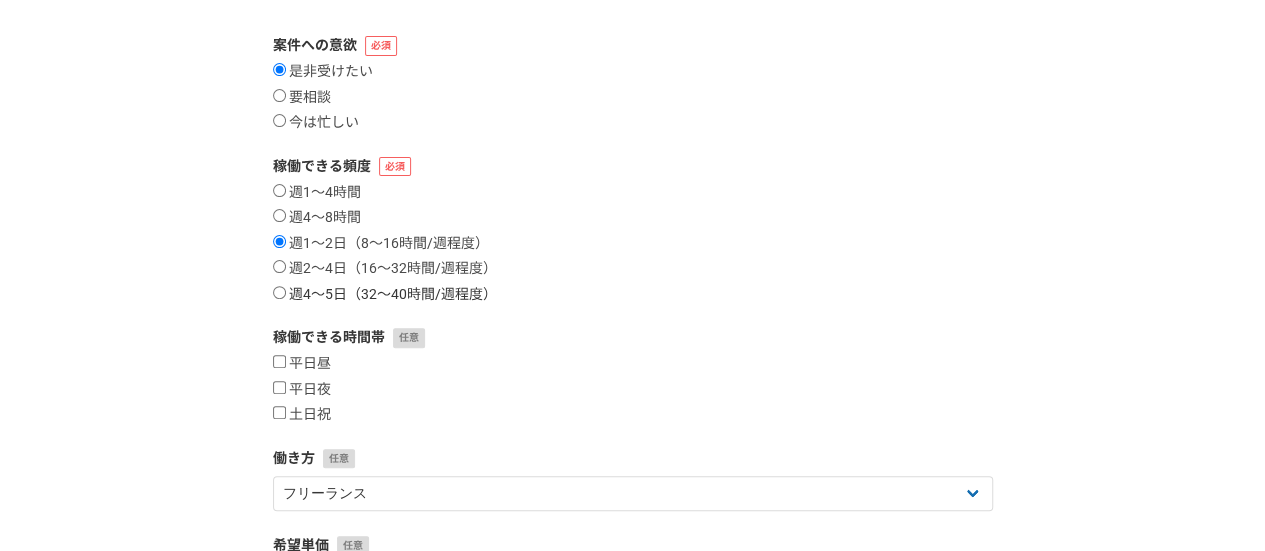click on "週4〜5日（32〜40時間/週程度）" at bounding box center [385, 295] 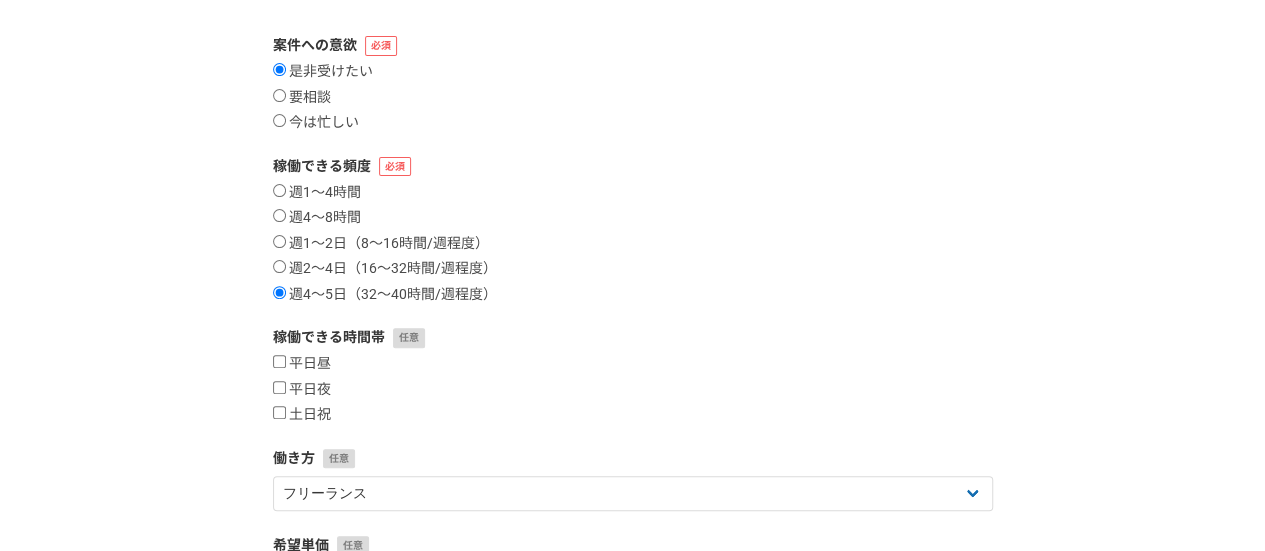 click on "週1〜4時間   週4〜8時間   週1〜2日（8〜16時間/週程度）   週2〜4日（16〜32時間/週程度）   週4〜5日（32〜40時間/週程度）" at bounding box center (633, 244) 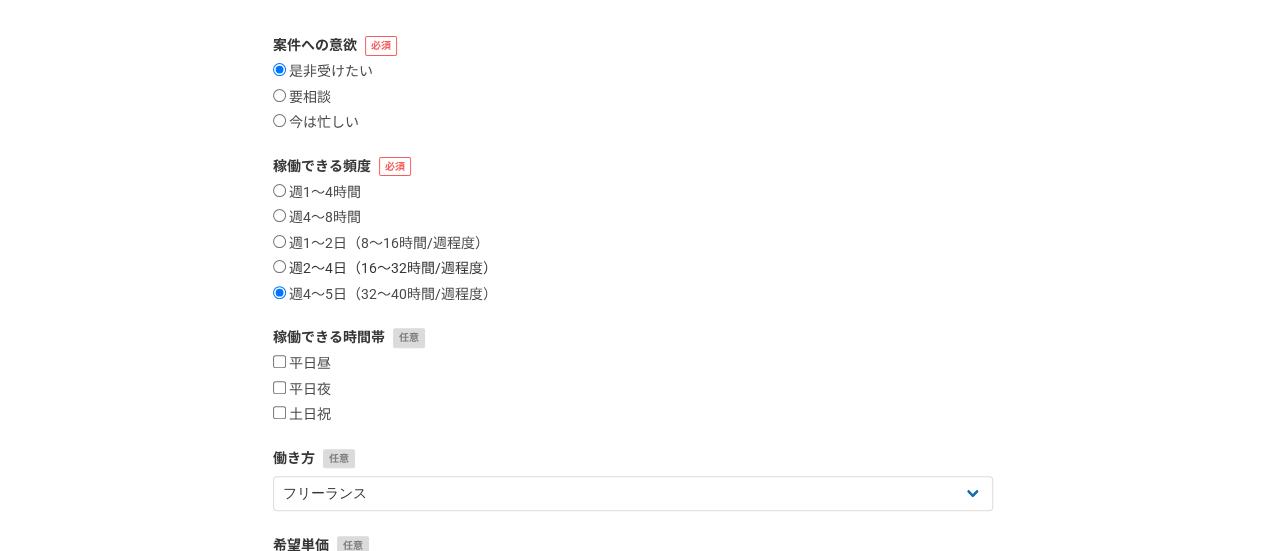 click on "週2〜4日（16〜32時間/週程度）" at bounding box center [385, 269] 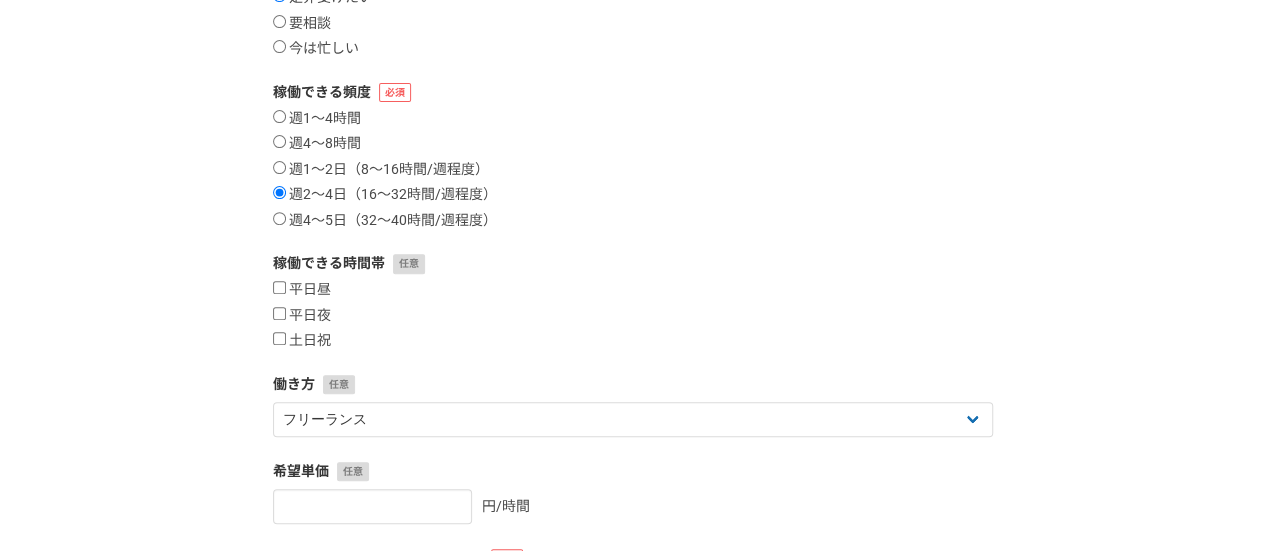 scroll, scrollTop: 300, scrollLeft: 0, axis: vertical 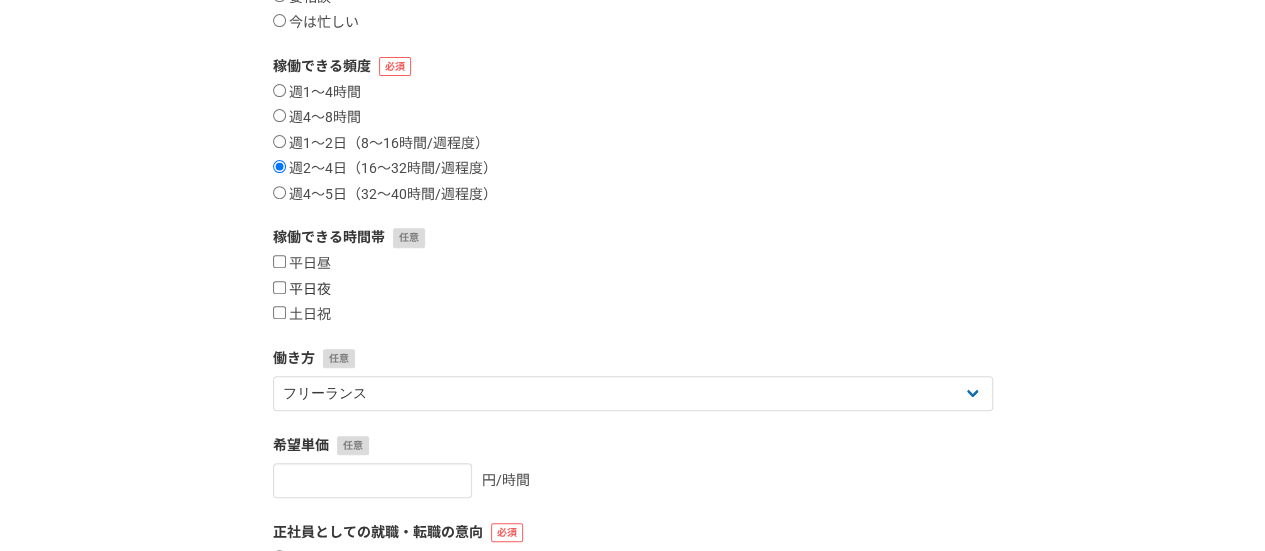click on "平日夜" at bounding box center [302, 290] 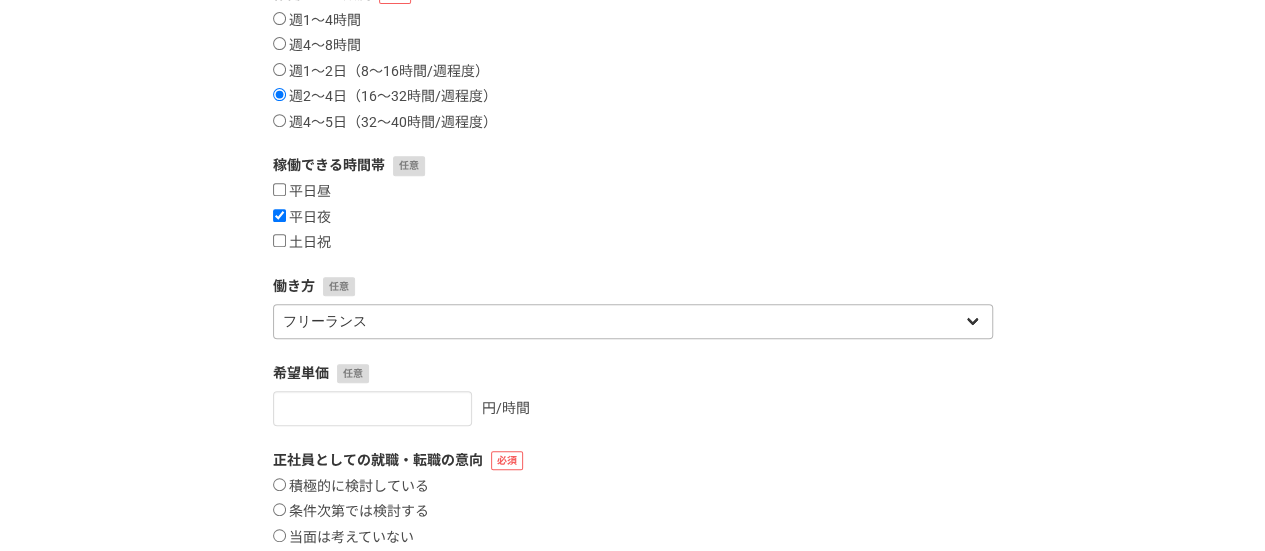 scroll, scrollTop: 400, scrollLeft: 0, axis: vertical 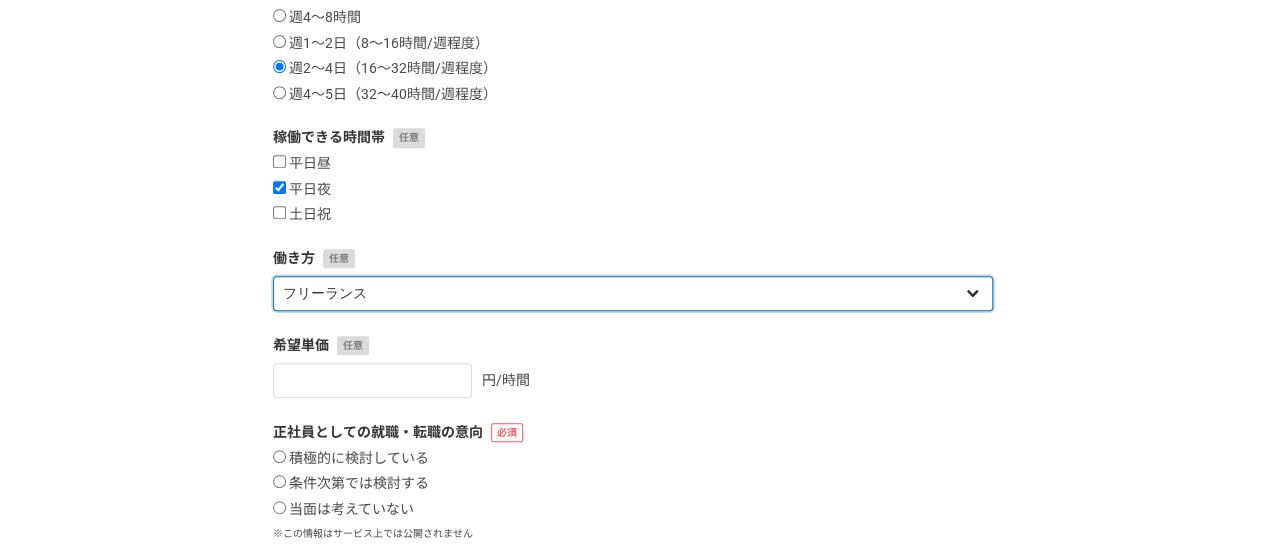 click on "フリーランス 副業 その他" at bounding box center (633, 293) 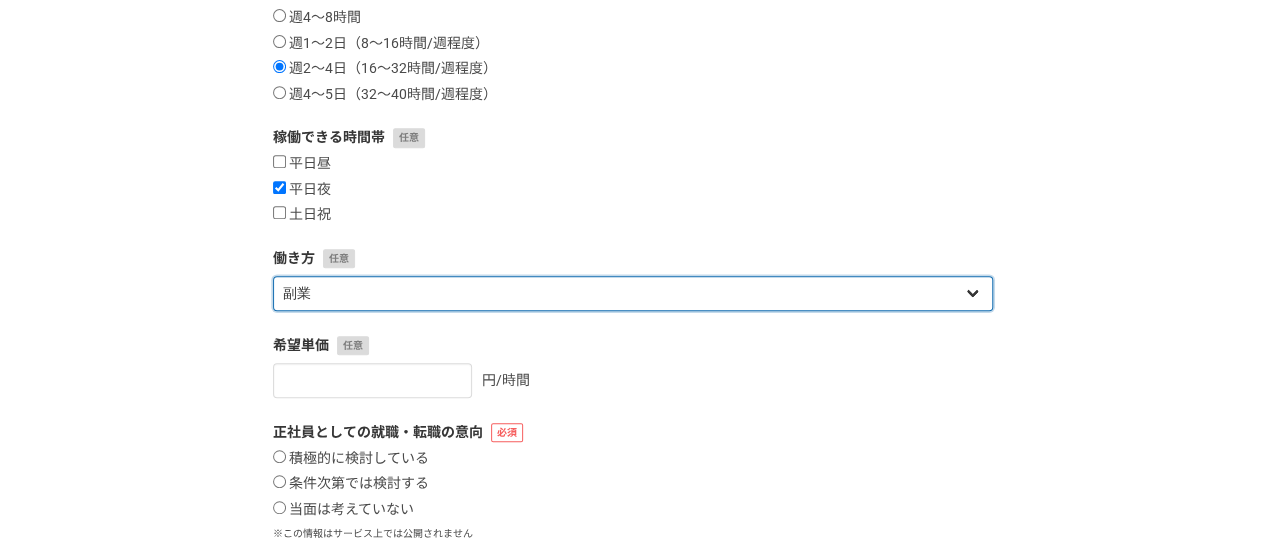 click on "フリーランス 副業 その他" at bounding box center (633, 293) 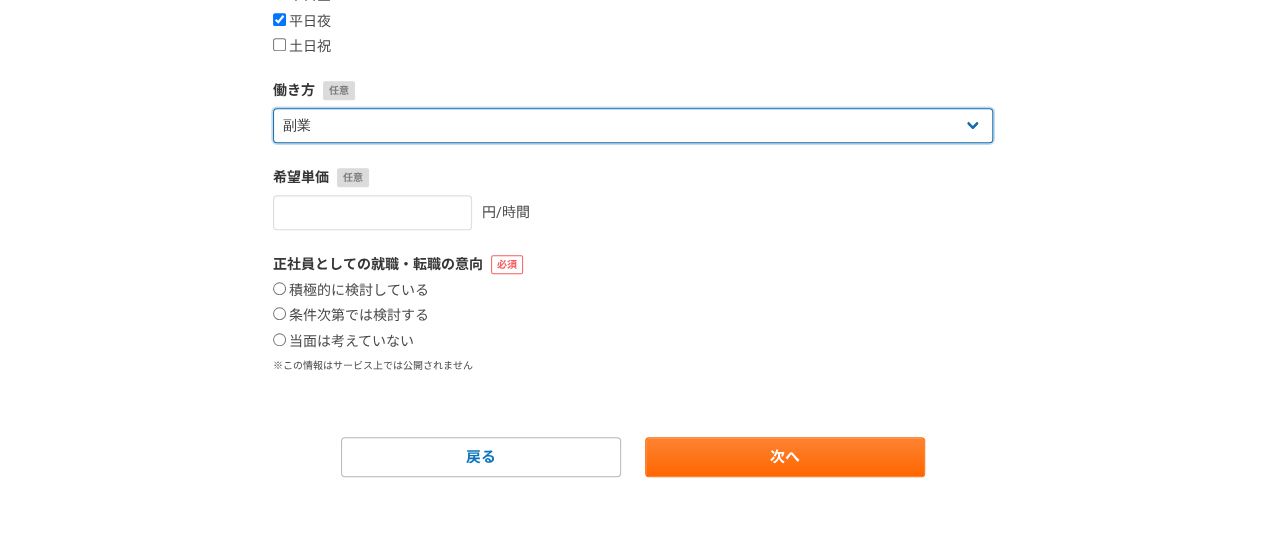 scroll, scrollTop: 573, scrollLeft: 0, axis: vertical 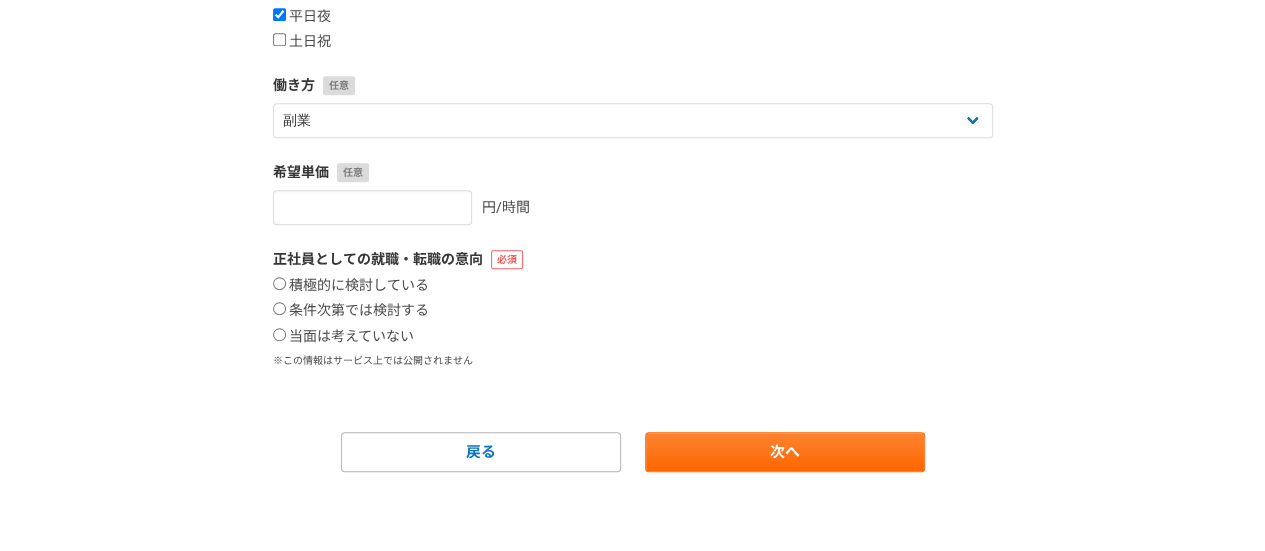 click on "積極的に検討している   条件次第では検討する   当面は考えていない" at bounding box center [633, 311] 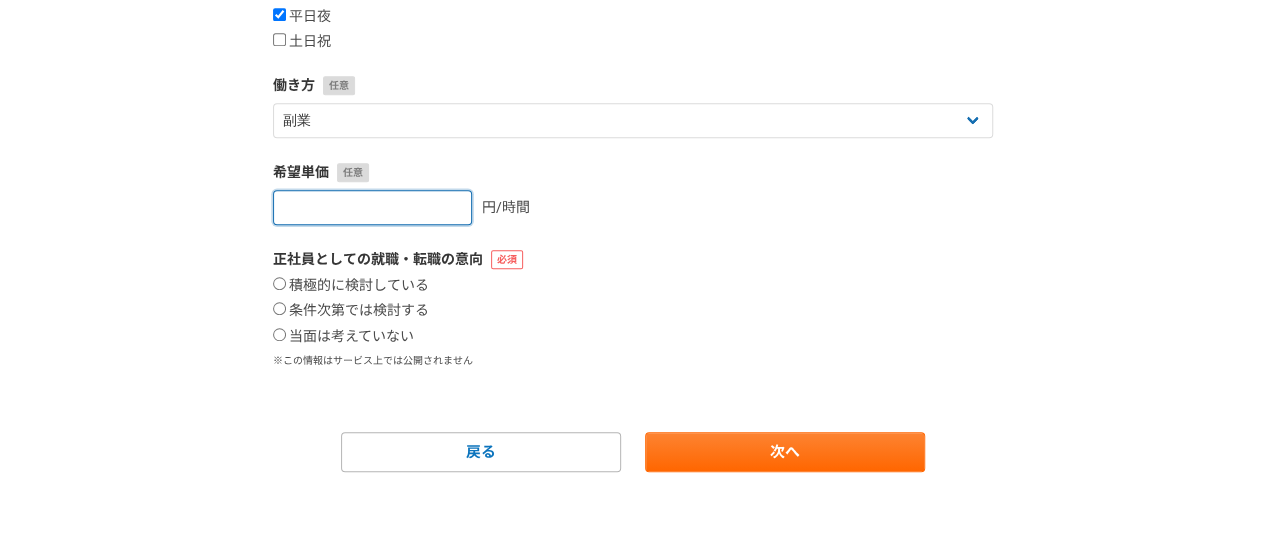 click at bounding box center (372, 207) 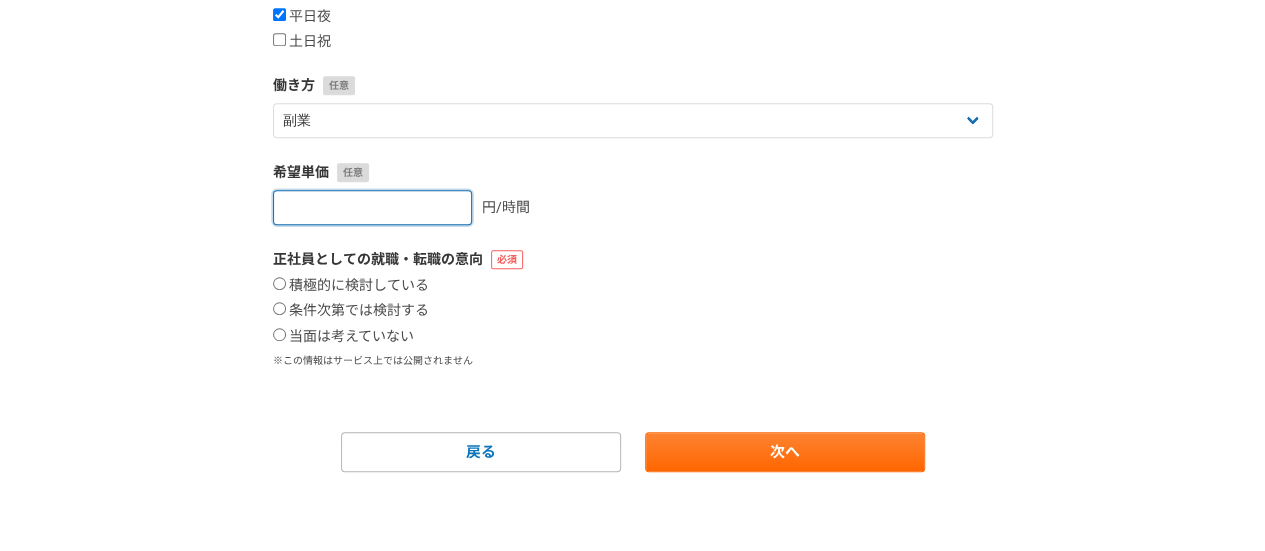 drag, startPoint x: 337, startPoint y: 218, endPoint x: 291, endPoint y: 215, distance: 46.09772 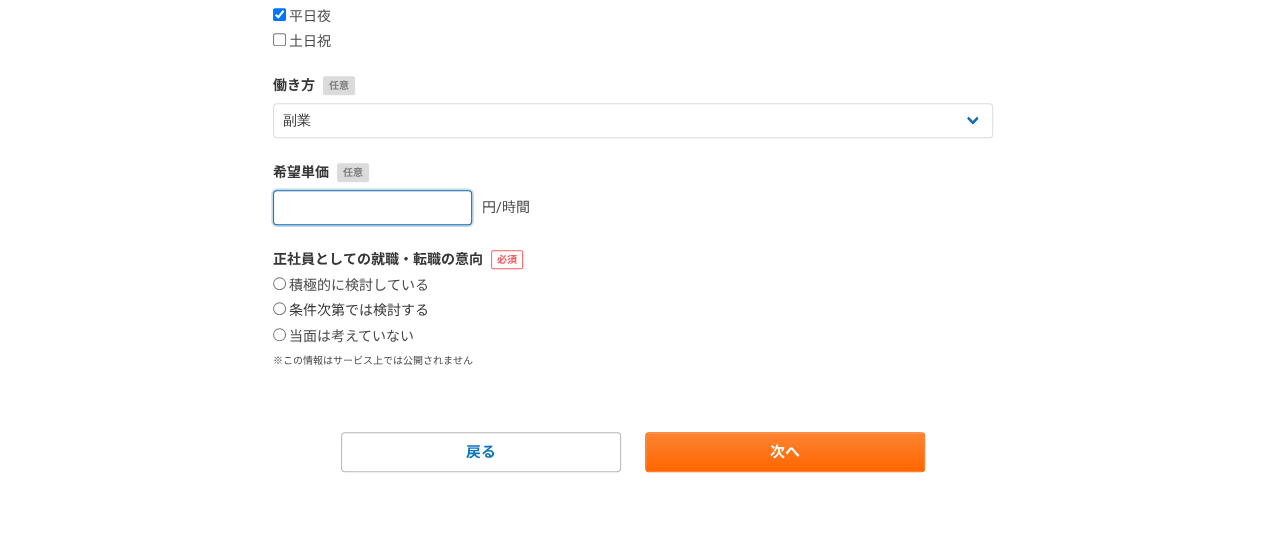 type on "1200" 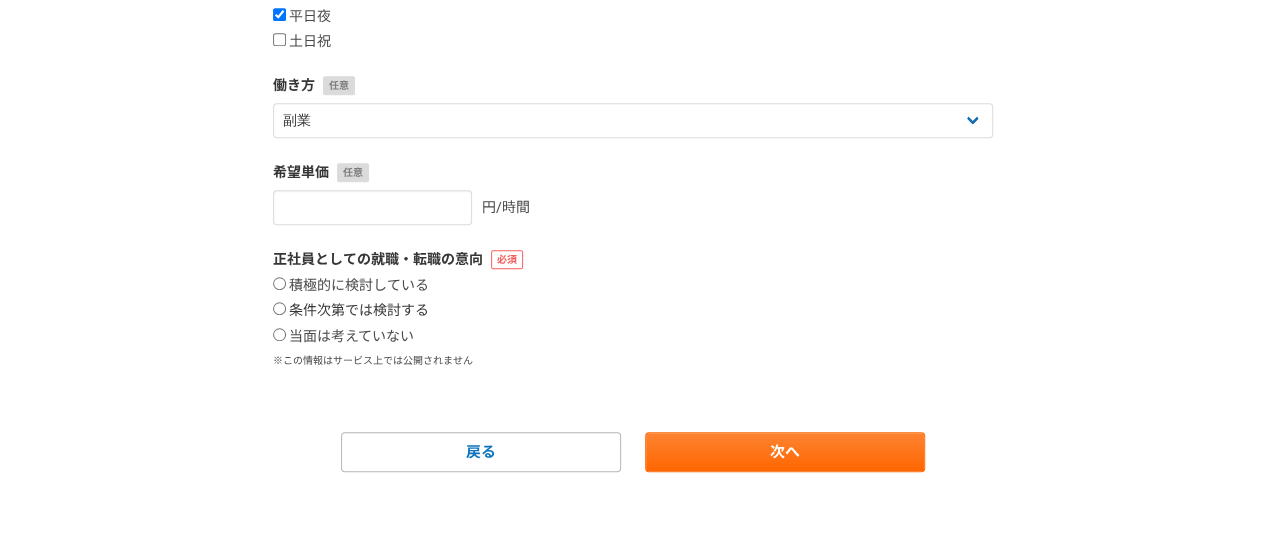 click on "条件次第では検討する" at bounding box center (351, 311) 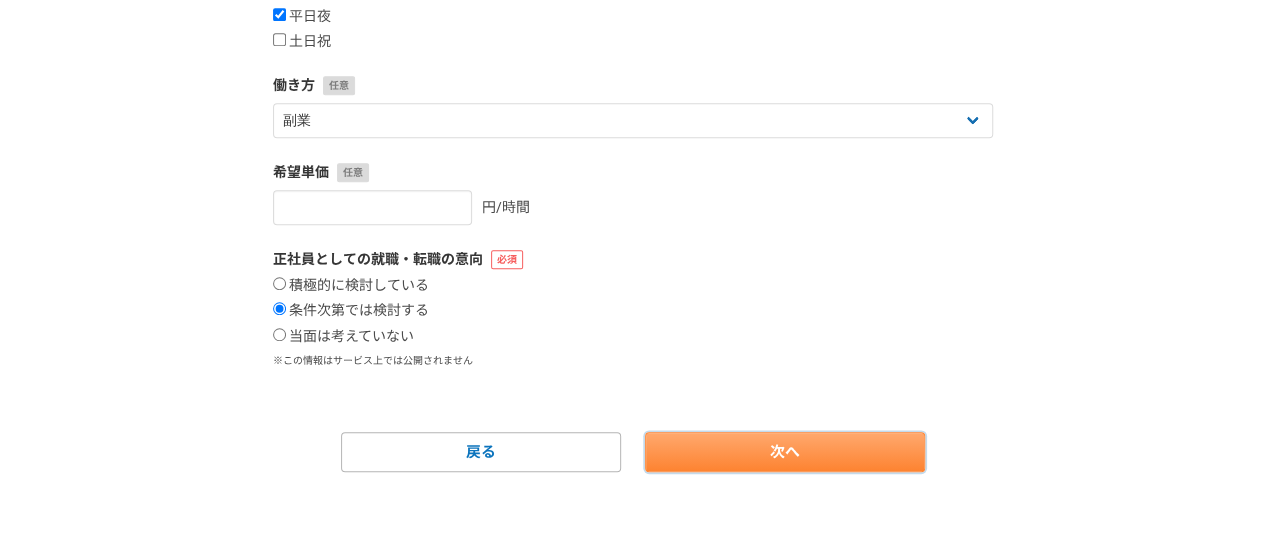 click on "次へ" at bounding box center (785, 452) 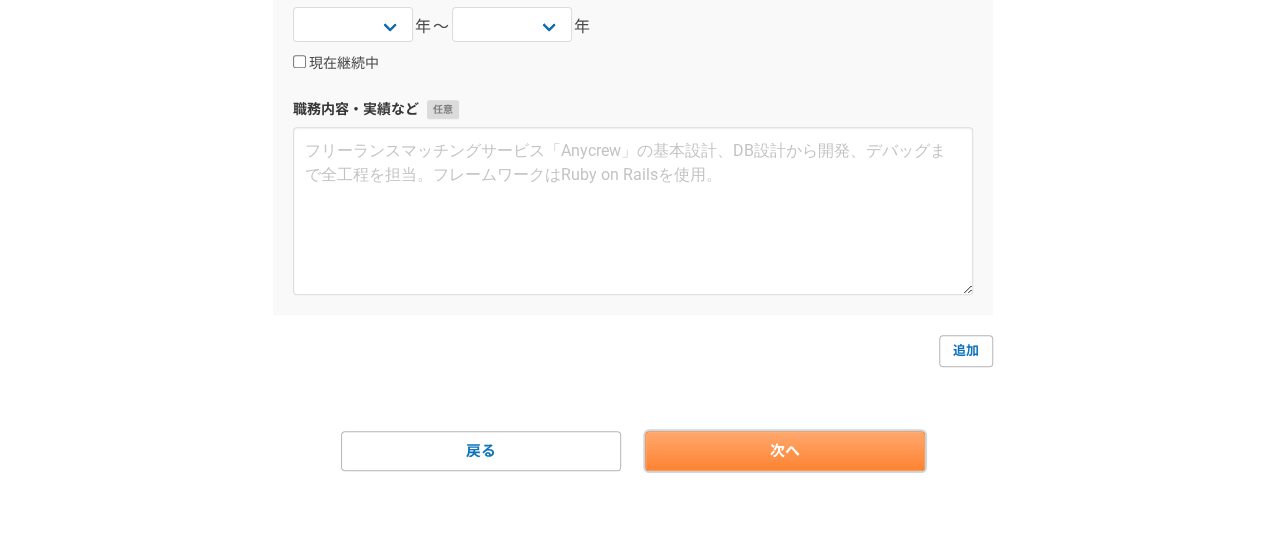 scroll, scrollTop: 0, scrollLeft: 0, axis: both 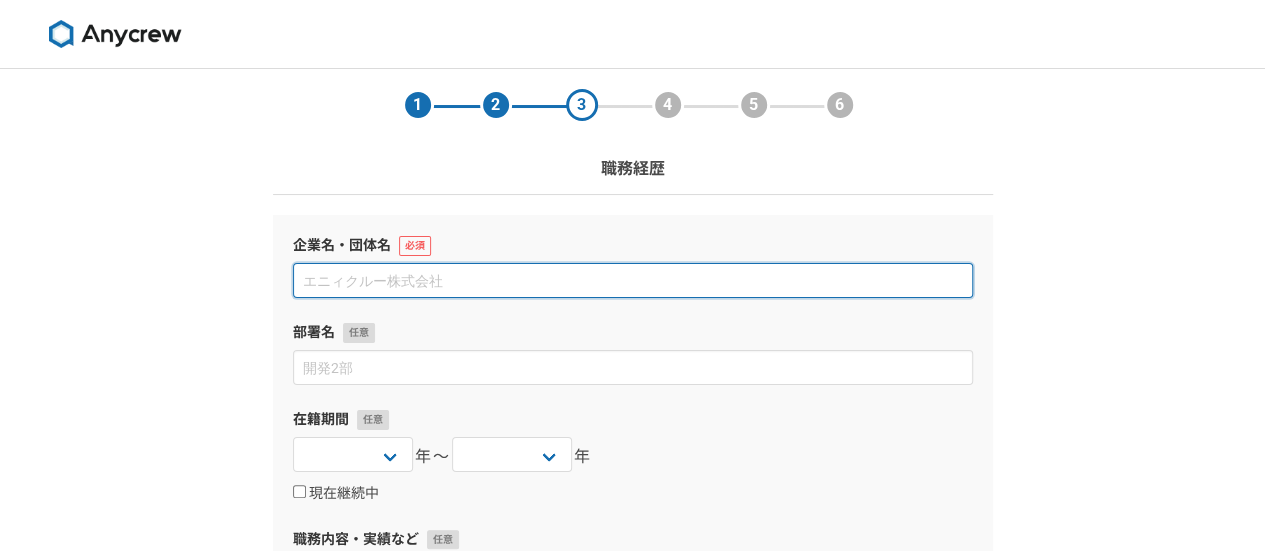 click at bounding box center [633, 280] 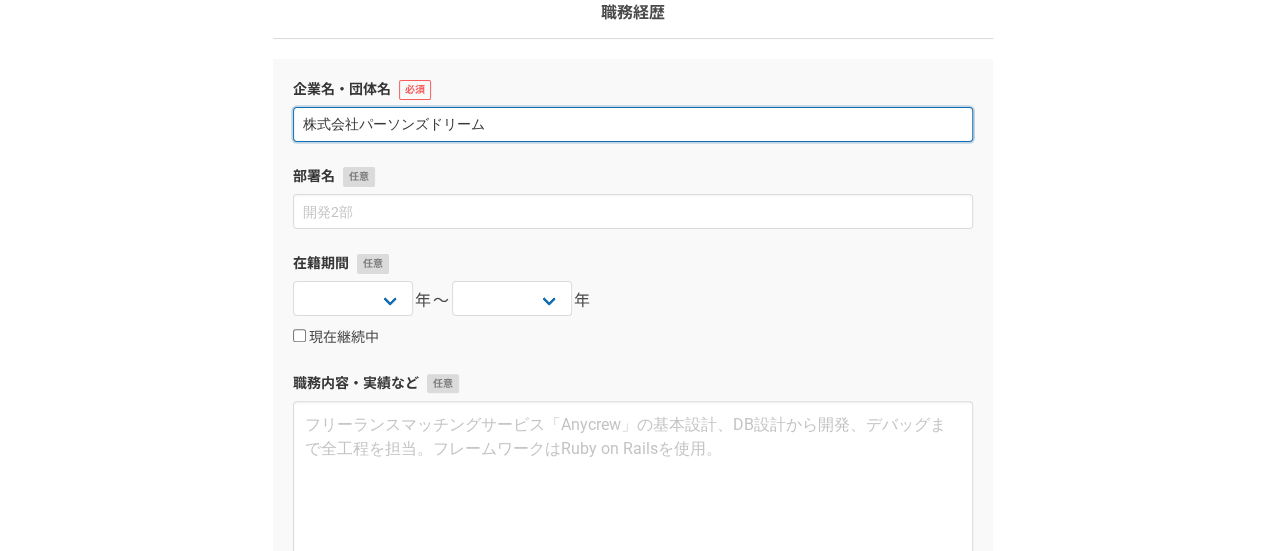 scroll, scrollTop: 200, scrollLeft: 0, axis: vertical 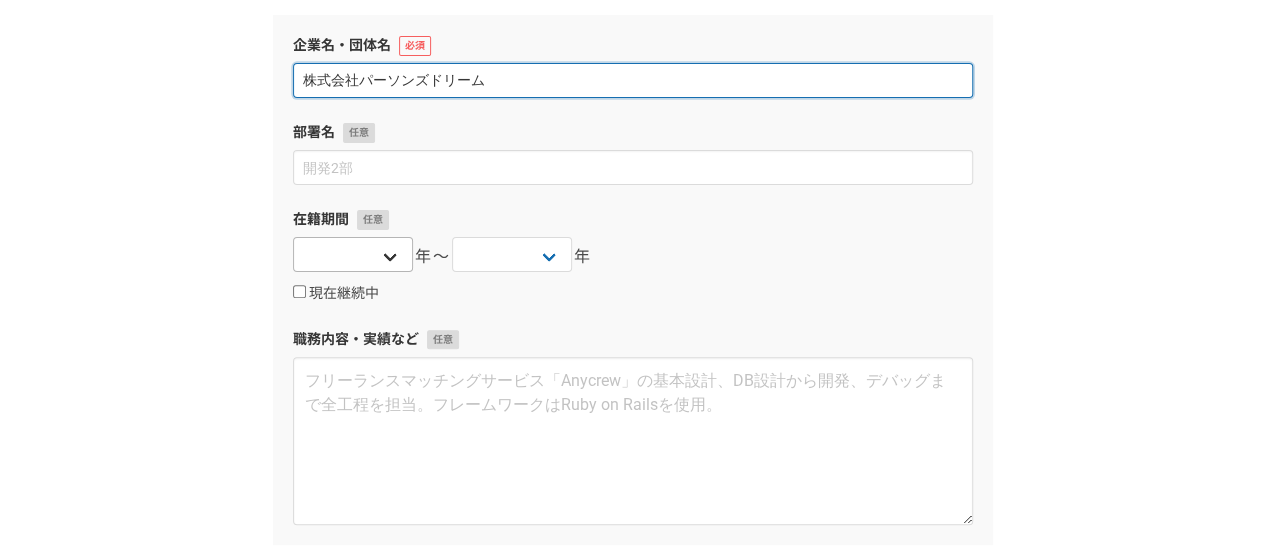 type on "株式会社パーソンズドリーム" 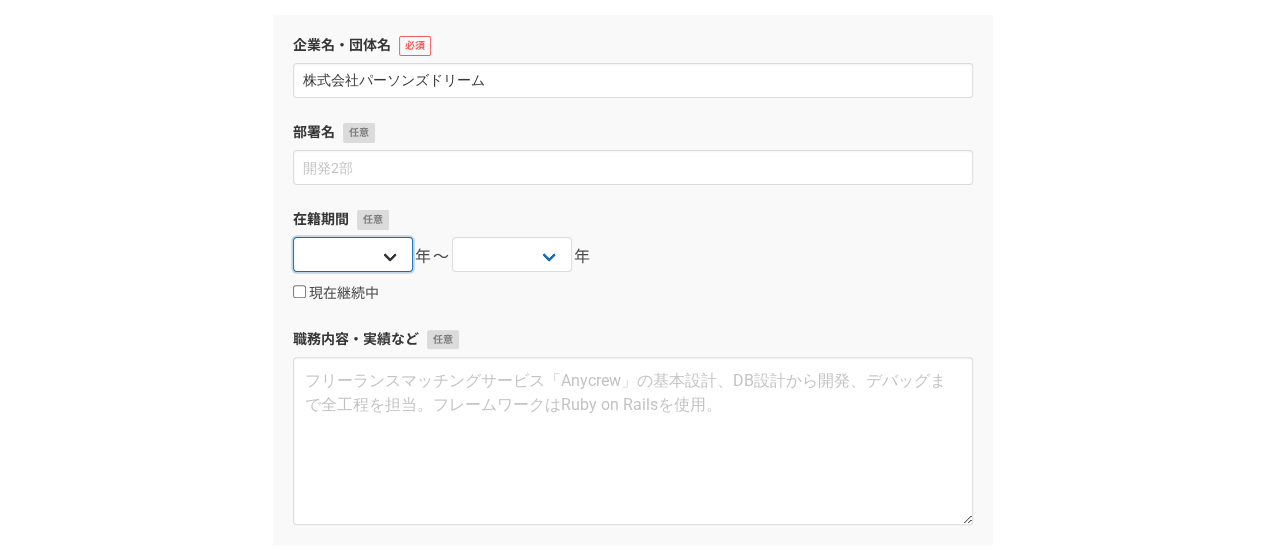 click on "2025 2024 2023 2022 2021 2020 2019 2018 2017 2016 2015 2014 2013 2012 2011 2010 2009 2008 2007 2006 2005 2004 2003 2002 2001 2000 1999 1998 1997 1996 1995 1994 1993 1992 1991 1990 1989 1988 1987 1986 1985 1984 1983 1982 1981 1980 1979 1978 1977 1976" at bounding box center [353, 254] 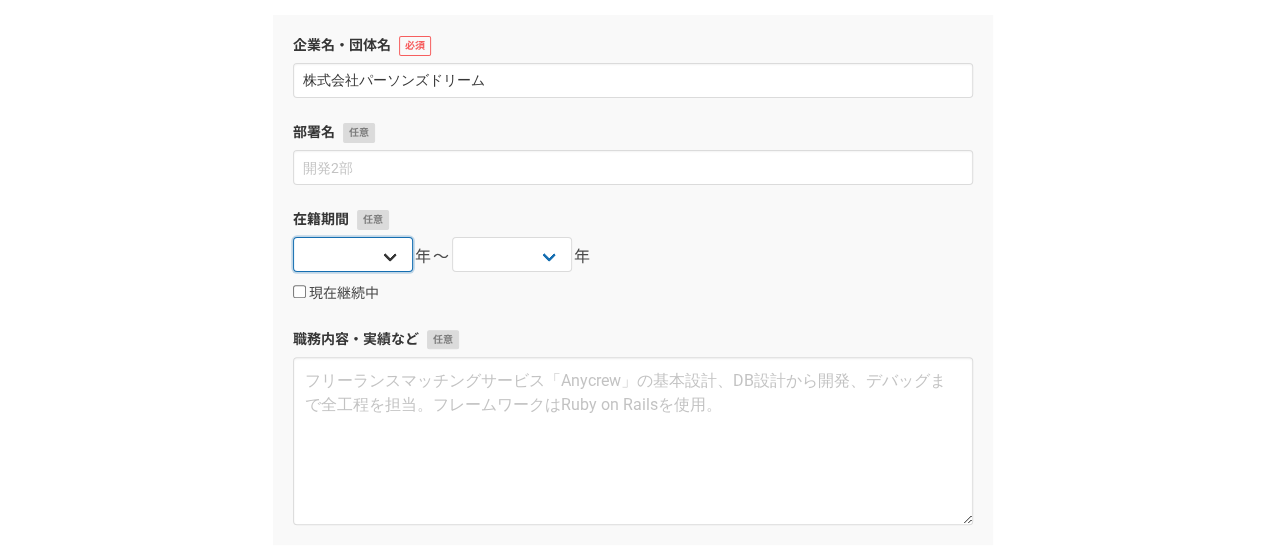 select on "2022" 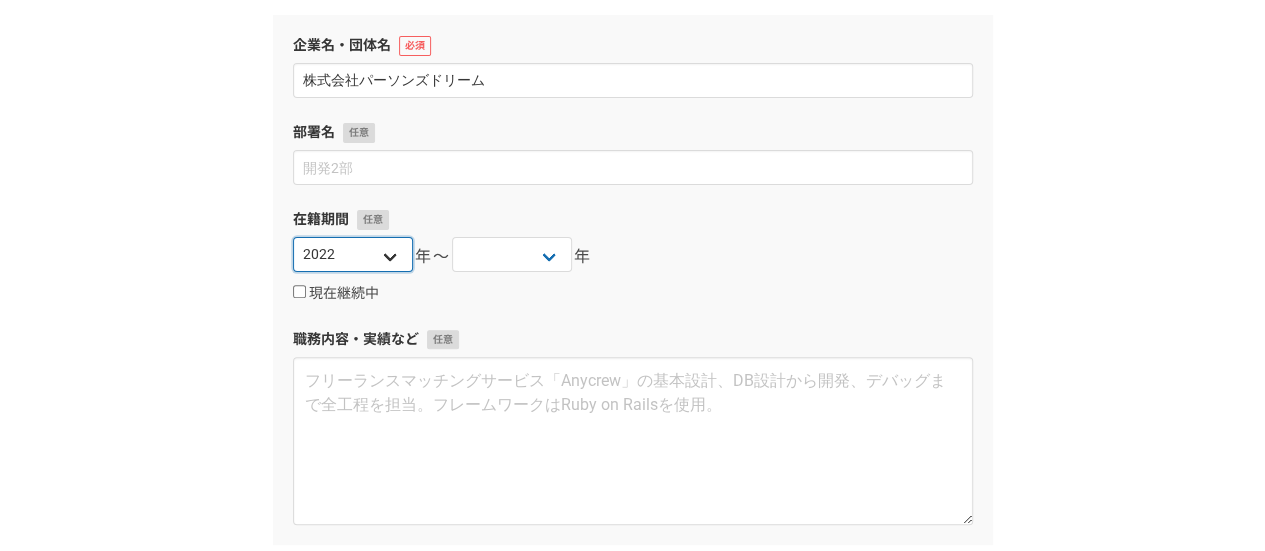 click on "2025 2024 2023 2022 2021 2020 2019 2018 2017 2016 2015 2014 2013 2012 2011 2010 2009 2008 2007 2006 2005 2004 2003 2002 2001 2000 1999 1998 1997 1996 1995 1994 1993 1992 1991 1990 1989 1988 1987 1986 1985 1984 1983 1982 1981 1980 1979 1978 1977 1976" at bounding box center [353, 254] 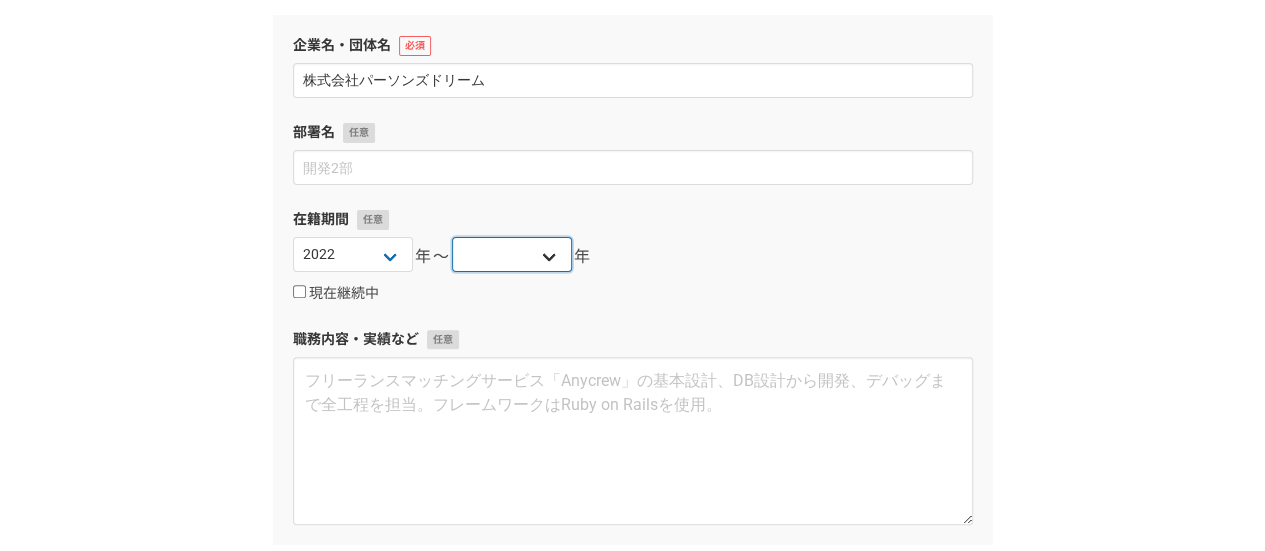 click on "2025 2024 2023 2022 2021 2020 2019 2018 2017 2016 2015 2014 2013 2012 2011 2010 2009 2008 2007 2006 2005 2004 2003 2002 2001 2000 1999 1998 1997 1996 1995 1994 1993 1992 1991 1990 1989 1988 1987 1986 1985 1984 1983 1982 1981 1980 1979 1978 1977 1976" at bounding box center [512, 254] 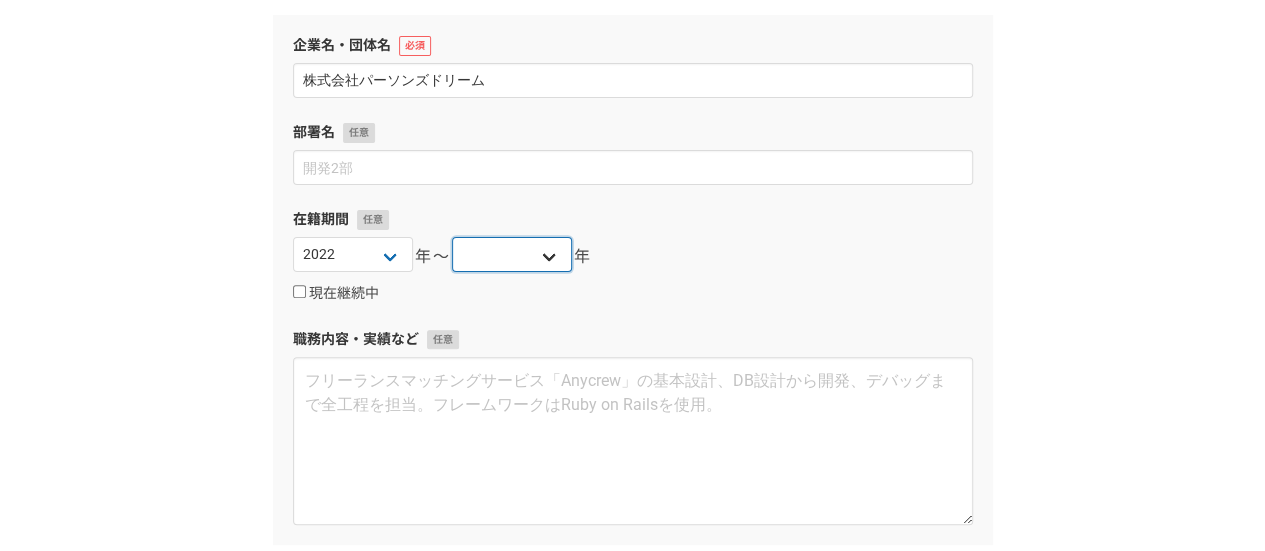 select on "2025" 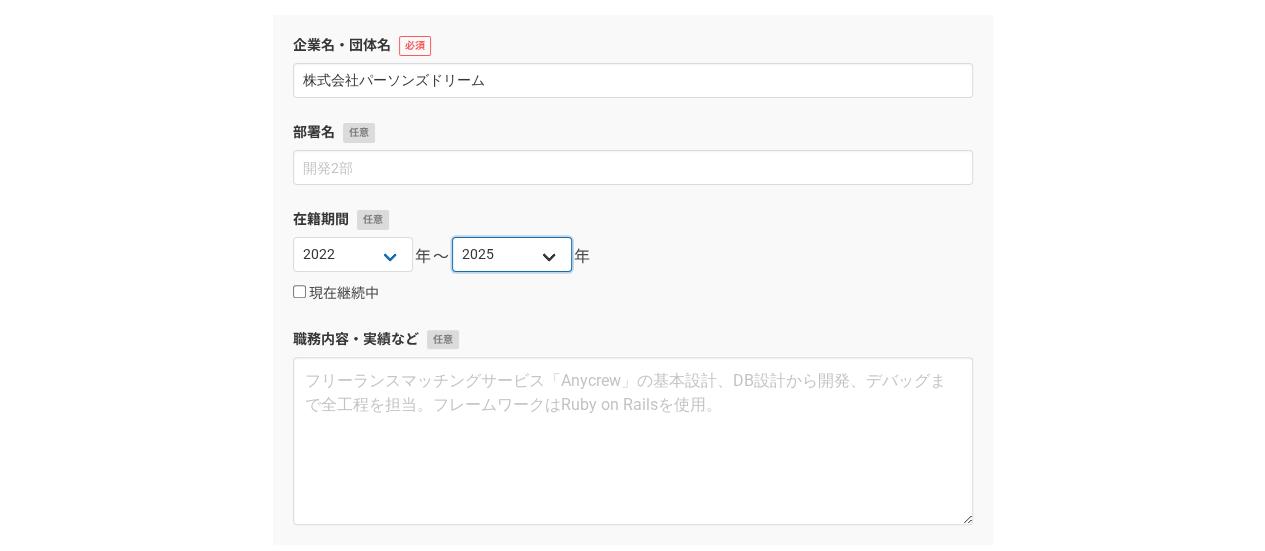 click on "2025 2024 2023 2022 2021 2020 2019 2018 2017 2016 2015 2014 2013 2012 2011 2010 2009 2008 2007 2006 2005 2004 2003 2002 2001 2000 1999 1998 1997 1996 1995 1994 1993 1992 1991 1990 1989 1988 1987 1986 1985 1984 1983 1982 1981 1980 1979 1978 1977 1976" at bounding box center [512, 254] 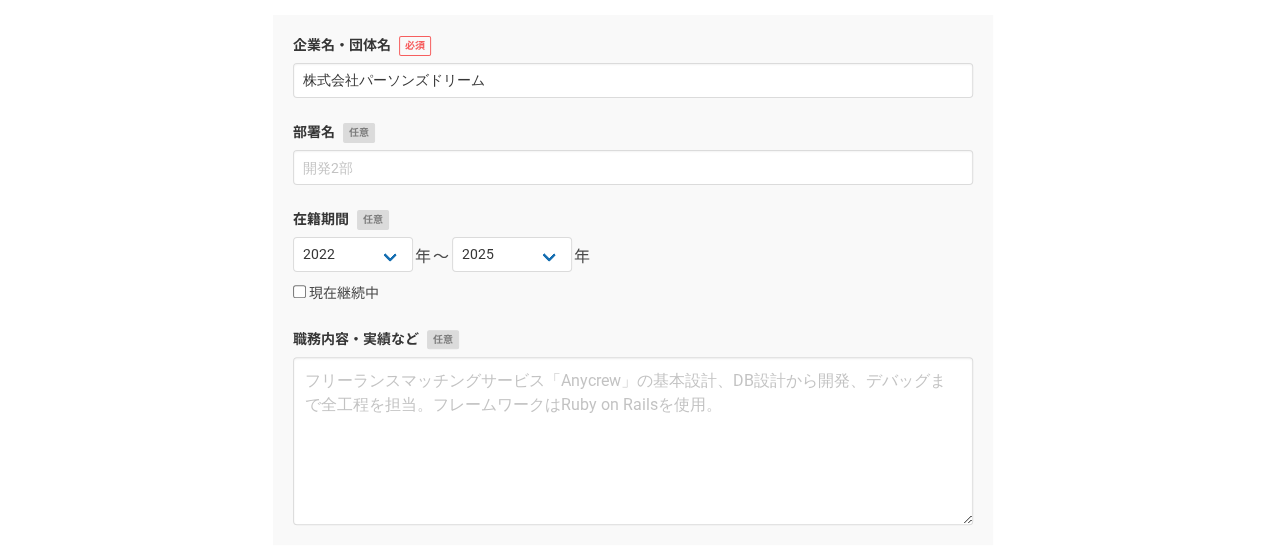 click on "現在継続中" at bounding box center [633, 293] 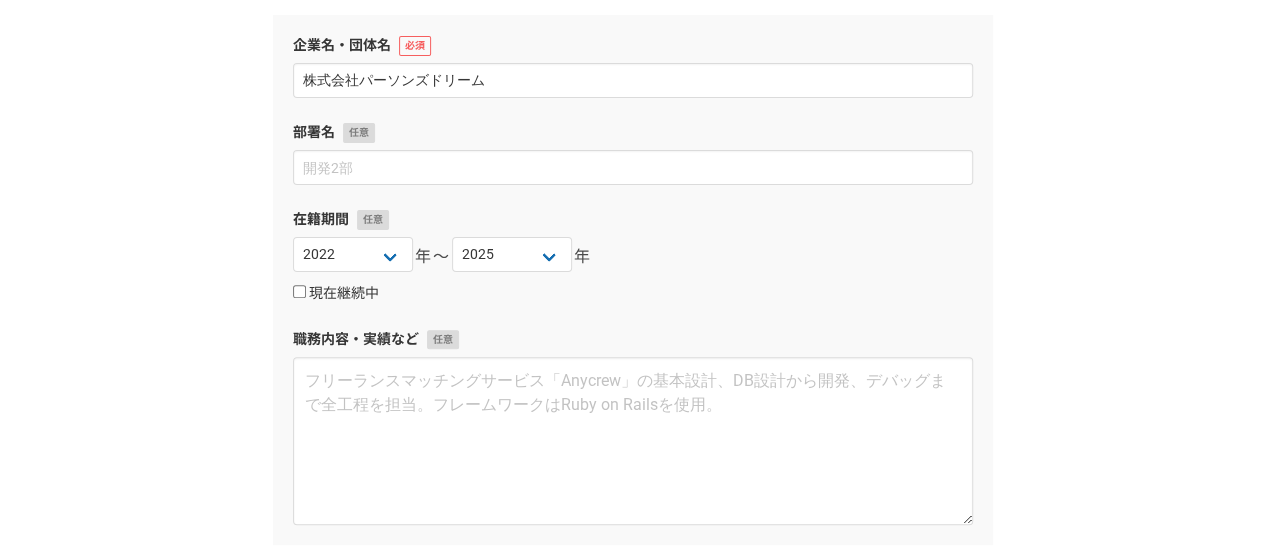 click on "現在継続中" at bounding box center (336, 294) 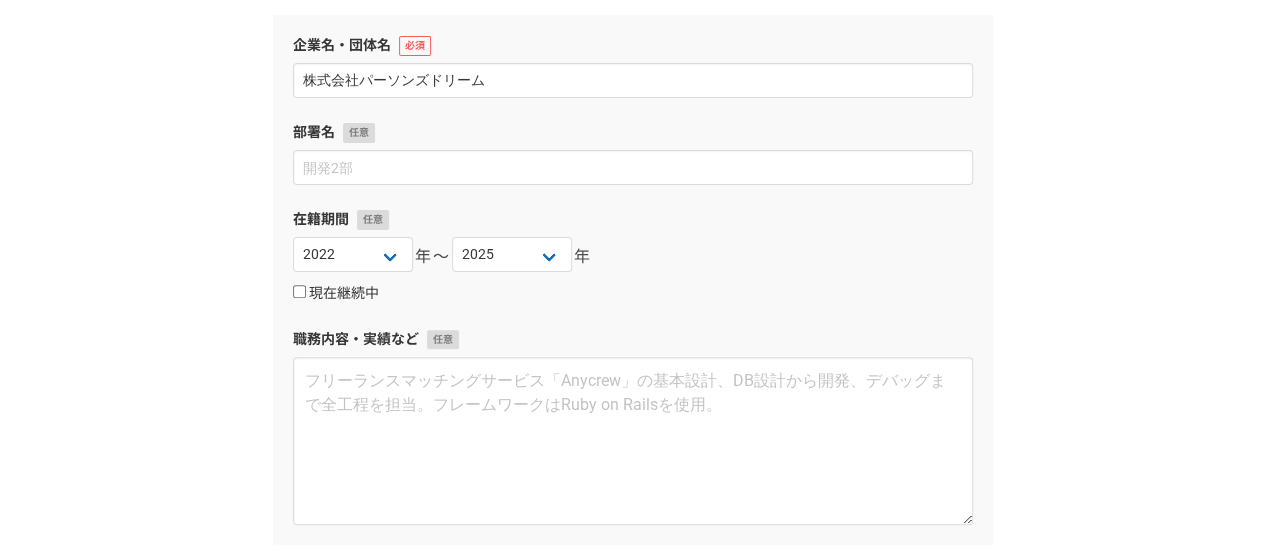 click on "現在継続中" at bounding box center [299, 291] 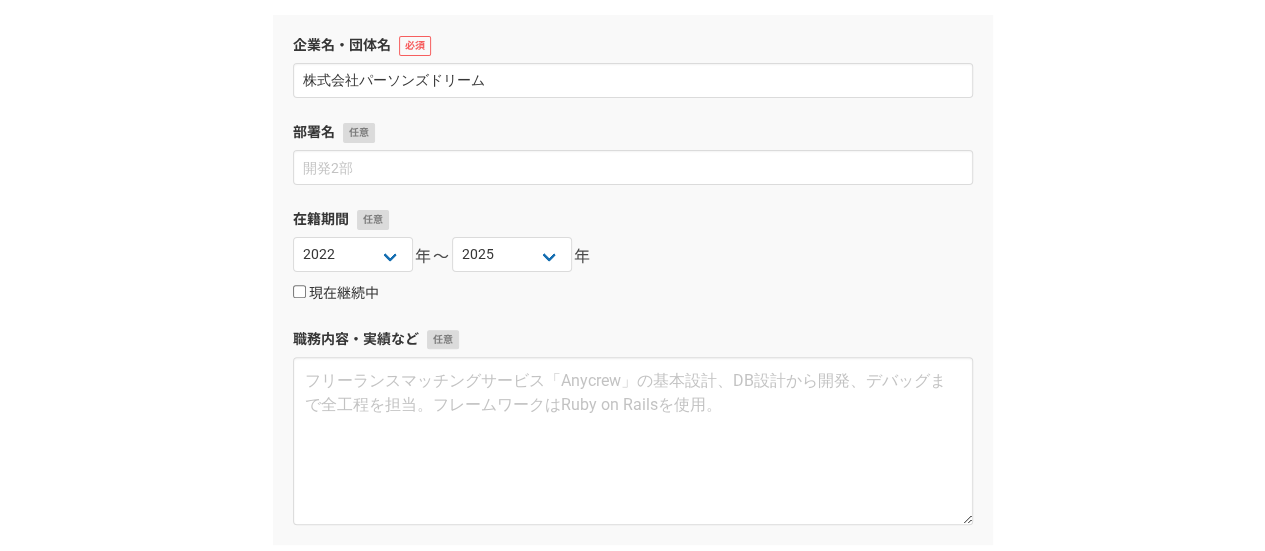 checkbox on "true" 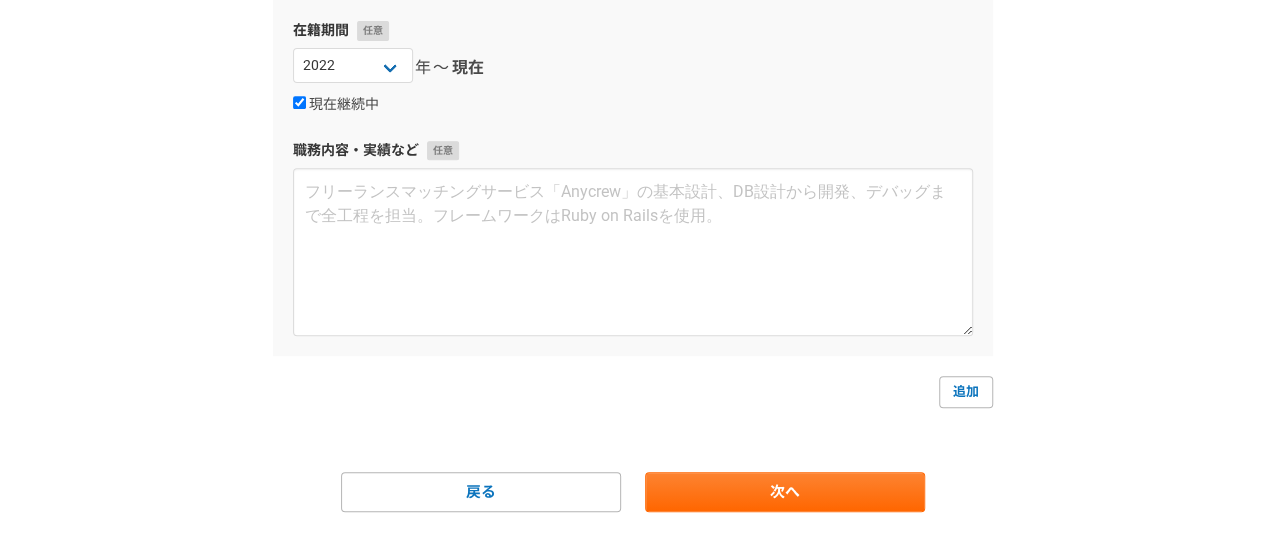 scroll, scrollTop: 400, scrollLeft: 0, axis: vertical 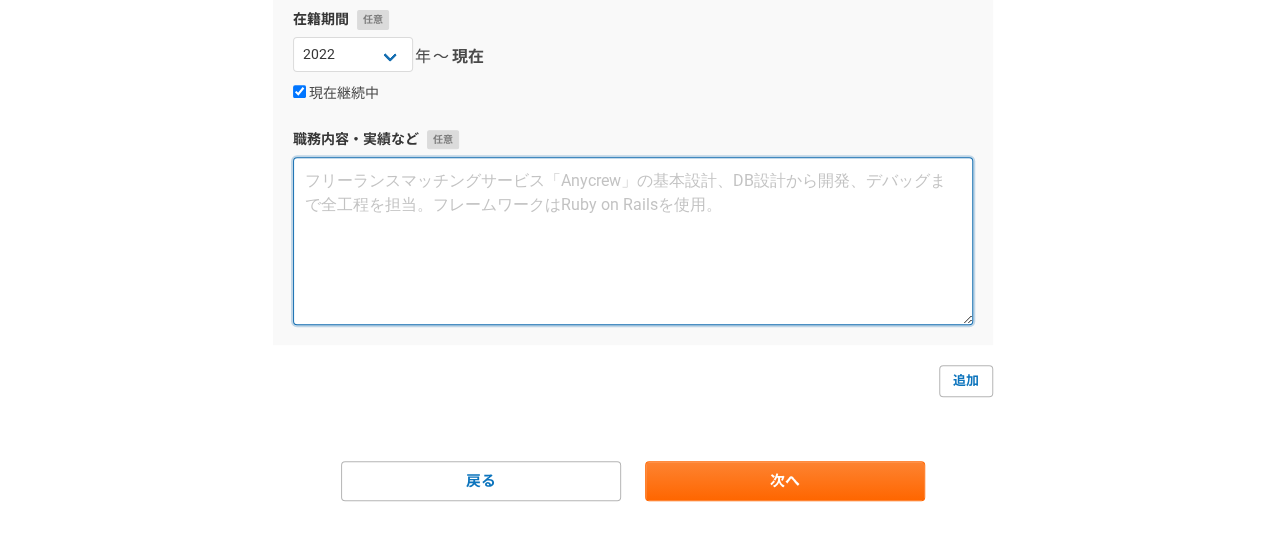 click at bounding box center (633, 241) 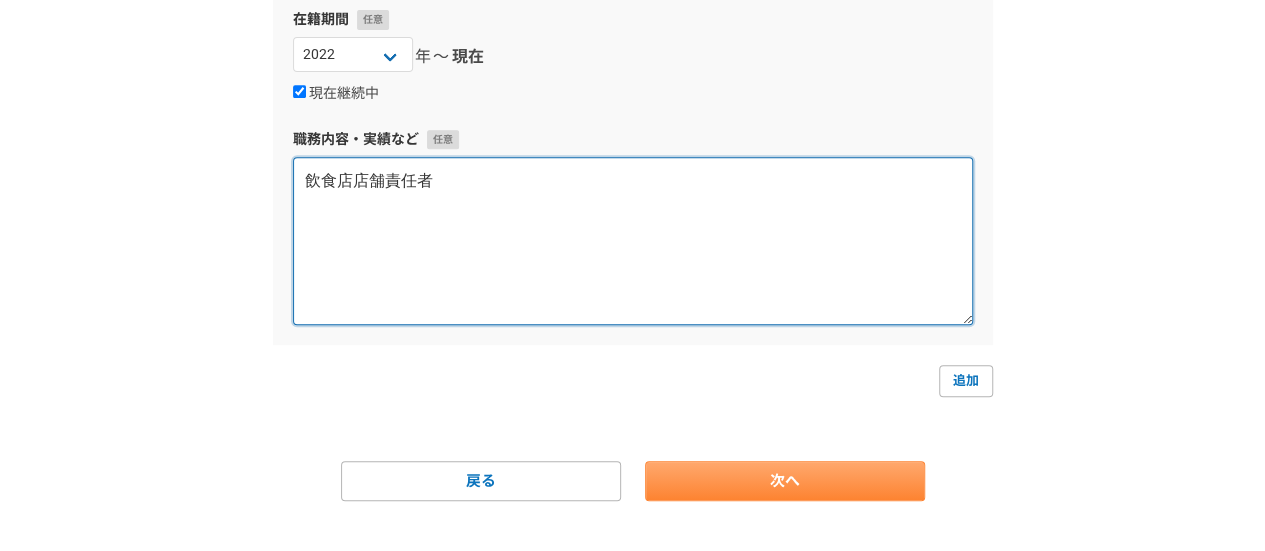type on "飲食店店舗責任者" 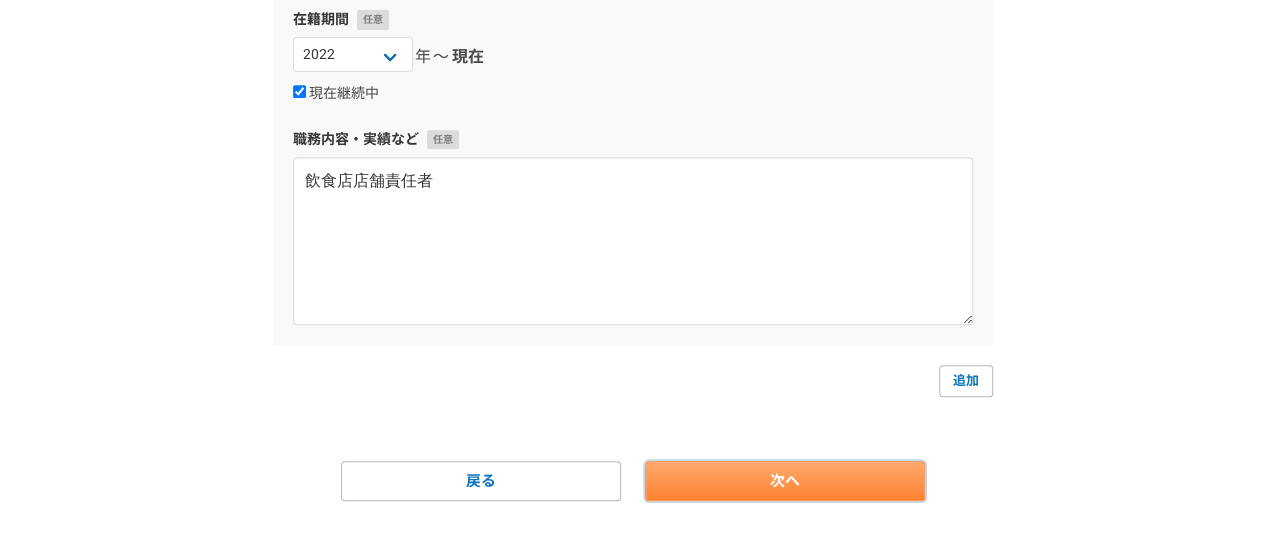 click on "次へ" at bounding box center [785, 481] 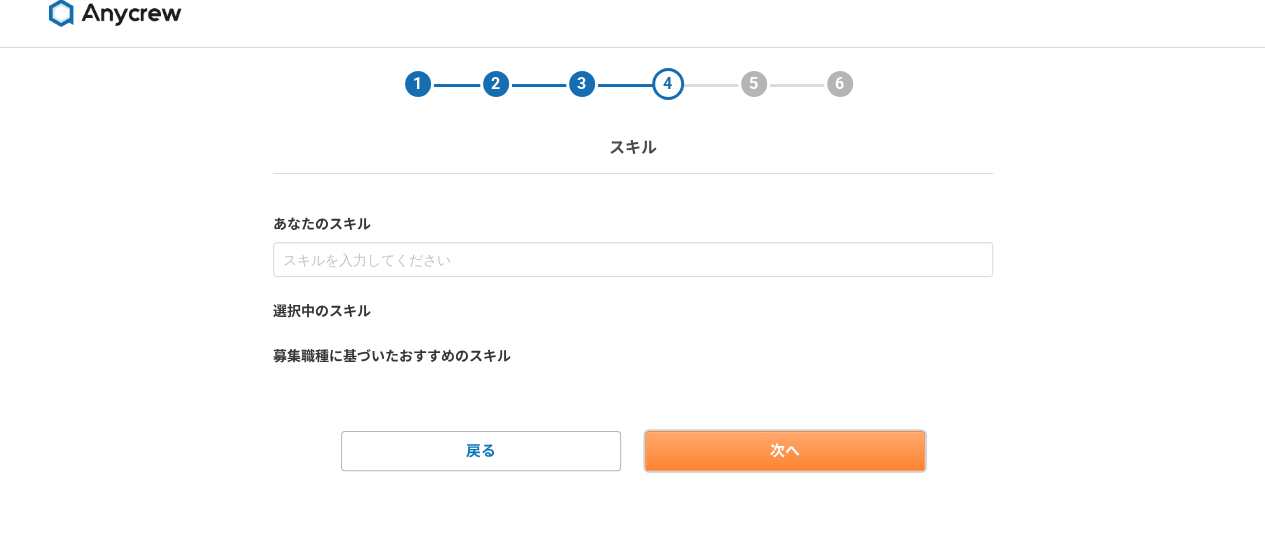 scroll, scrollTop: 0, scrollLeft: 0, axis: both 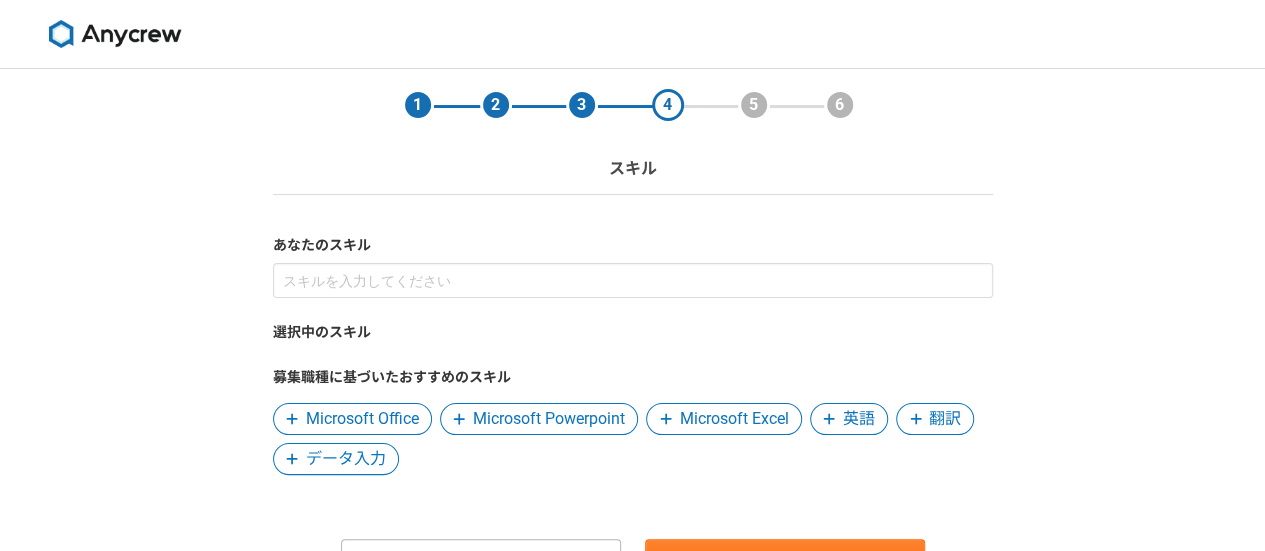 click on "データ入力" at bounding box center [346, 459] 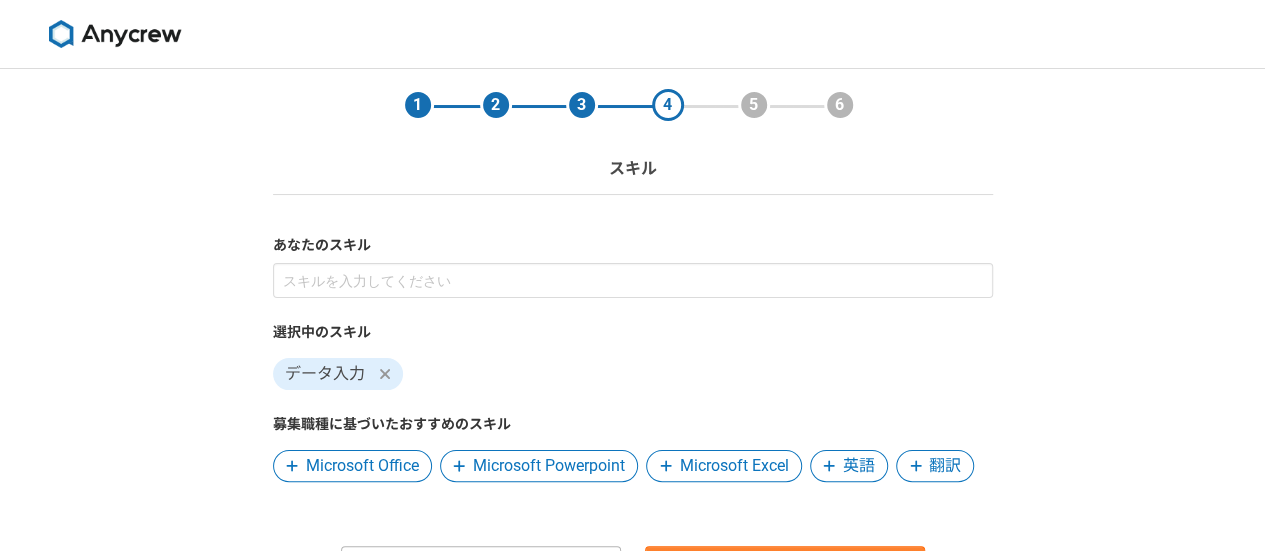 click on "あなたのスキル 選択中のスキル データ入力 募集職種に基づいたおすすめのスキル Microsoft Office Microsoft Powerpoint Microsoft Excel 英語 翻訳" at bounding box center (633, 358) 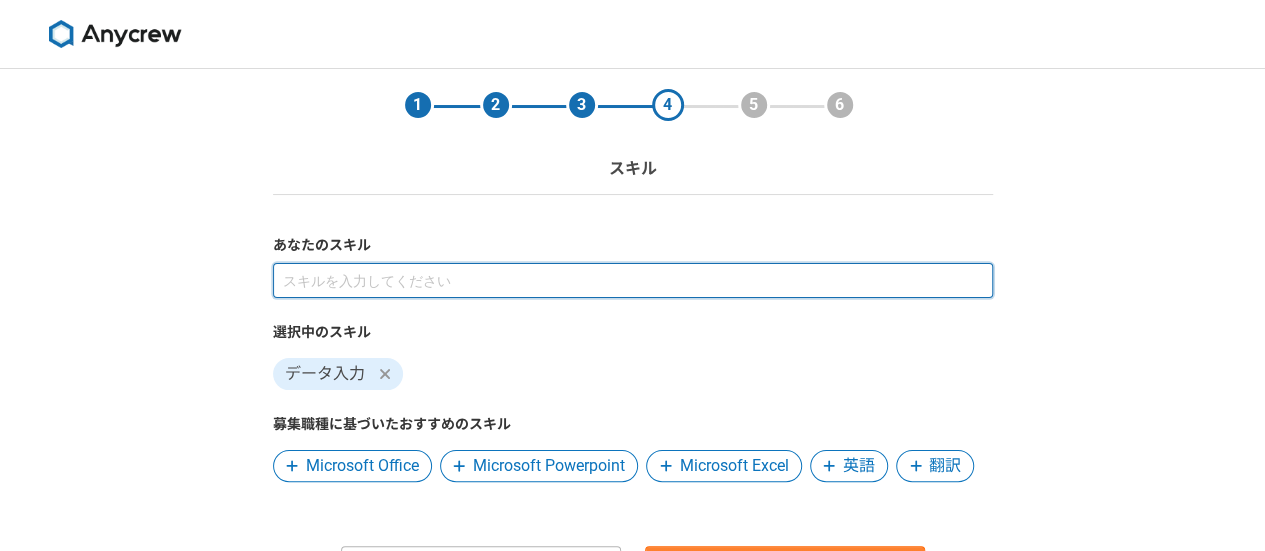 click at bounding box center [633, 280] 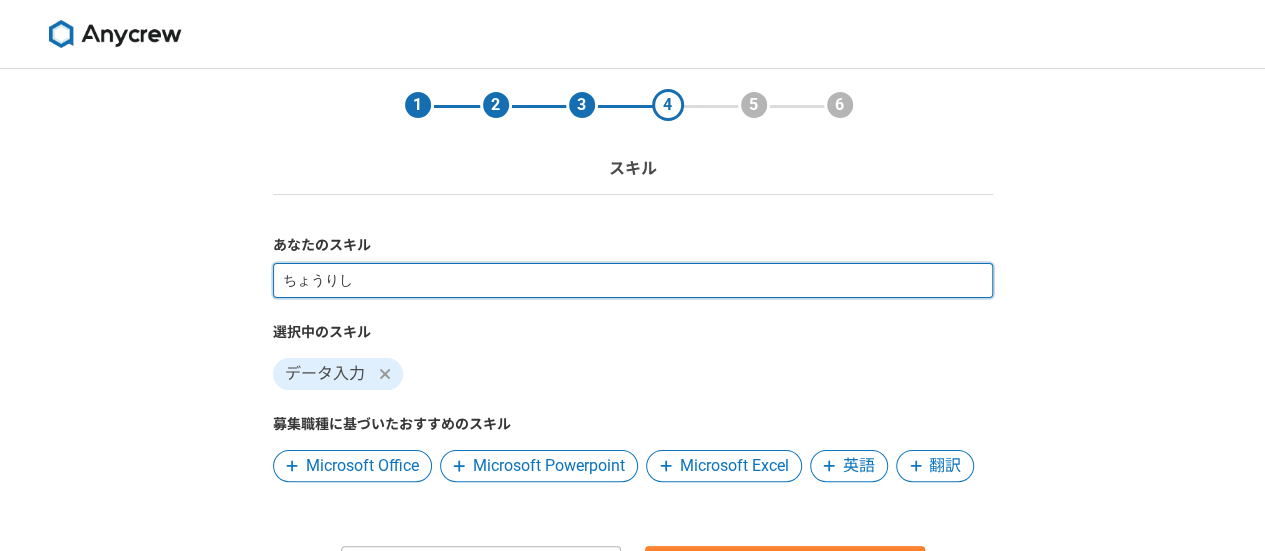 type on "調理師" 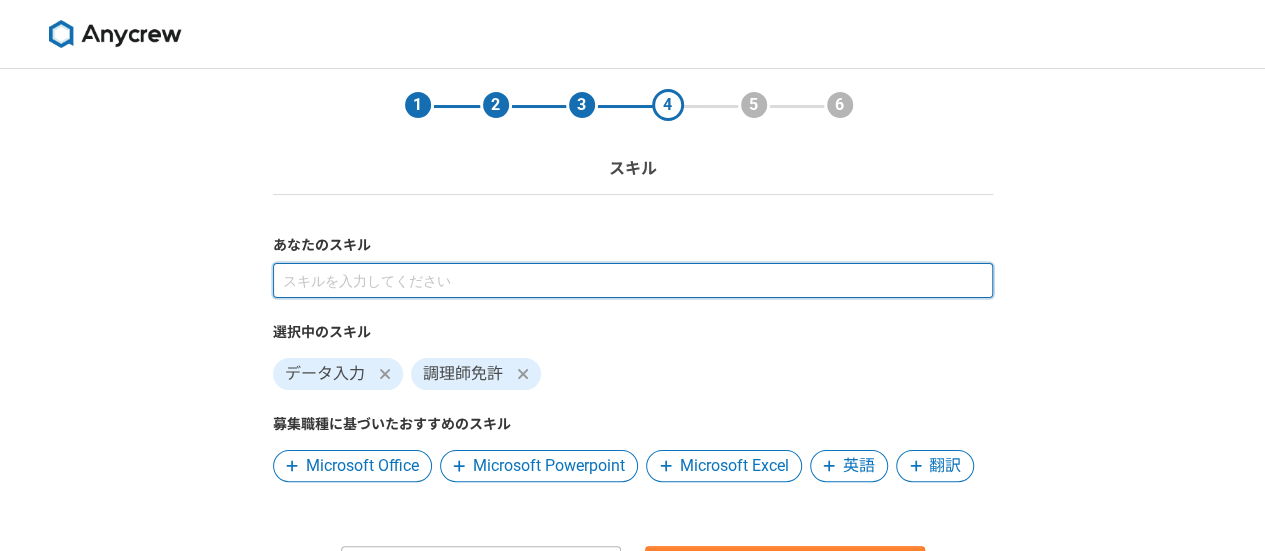 click at bounding box center (633, 280) 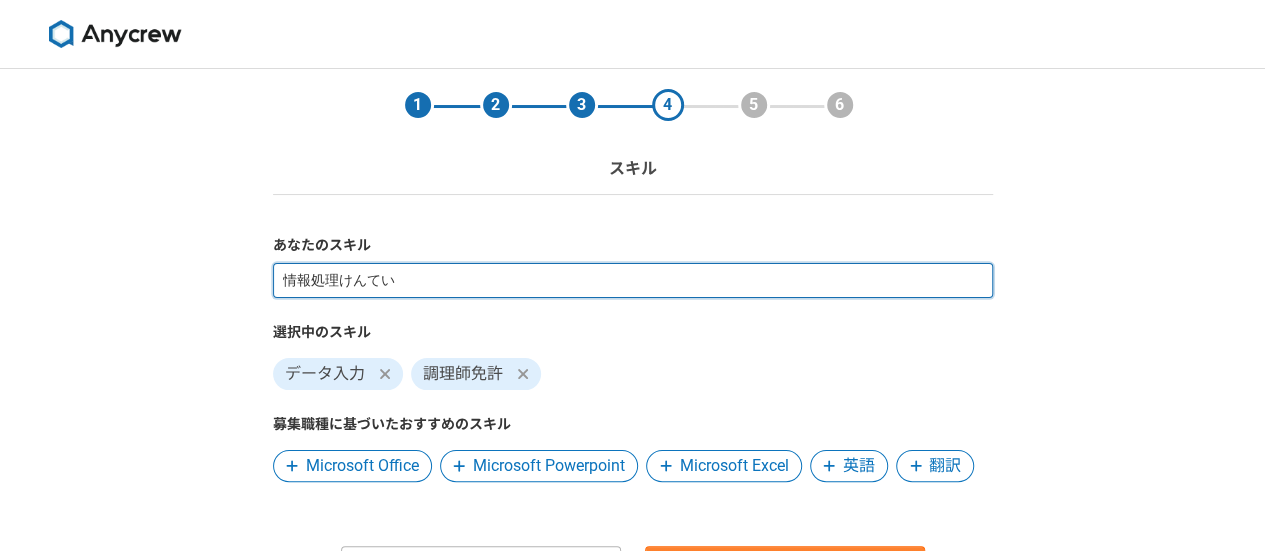 type on "情報処理検定" 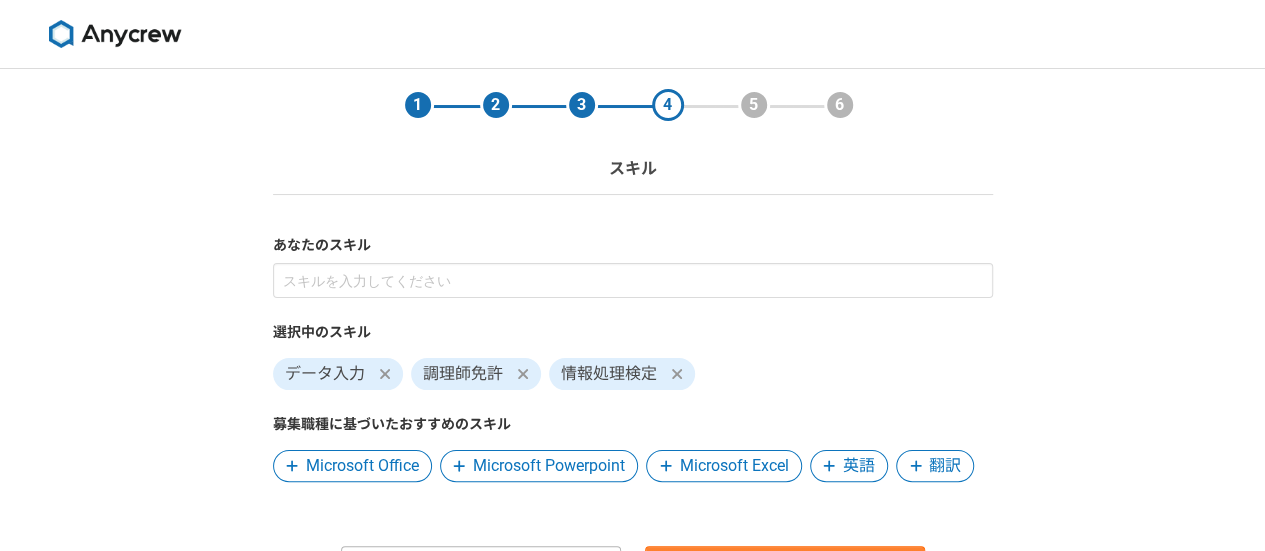click on "情報処理検定" at bounding box center [622, 374] 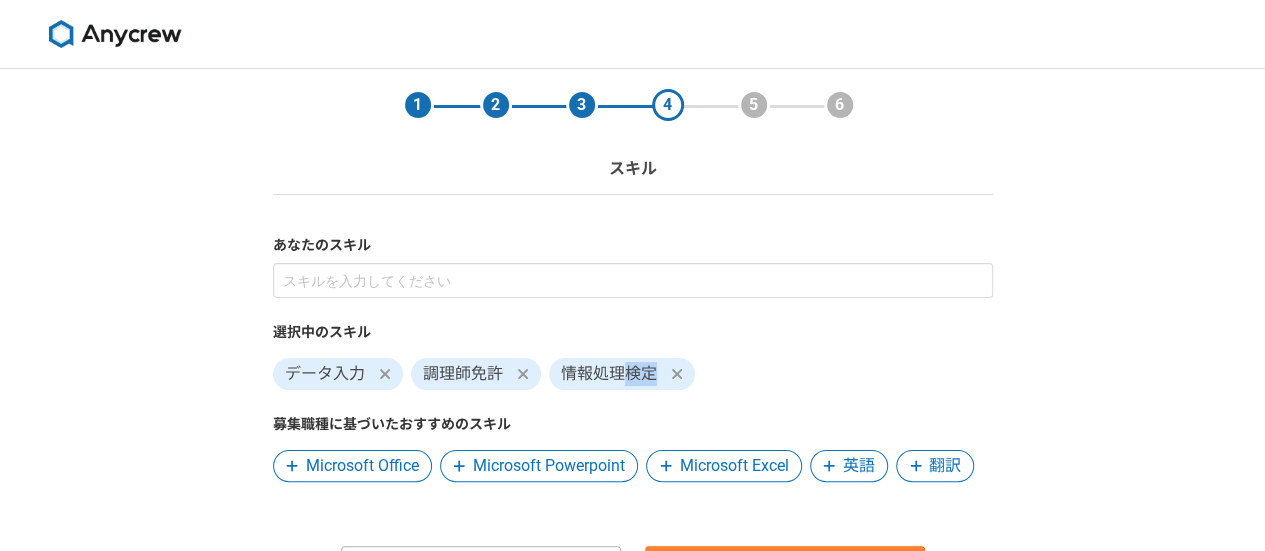 click on "情報処理検定" at bounding box center [622, 374] 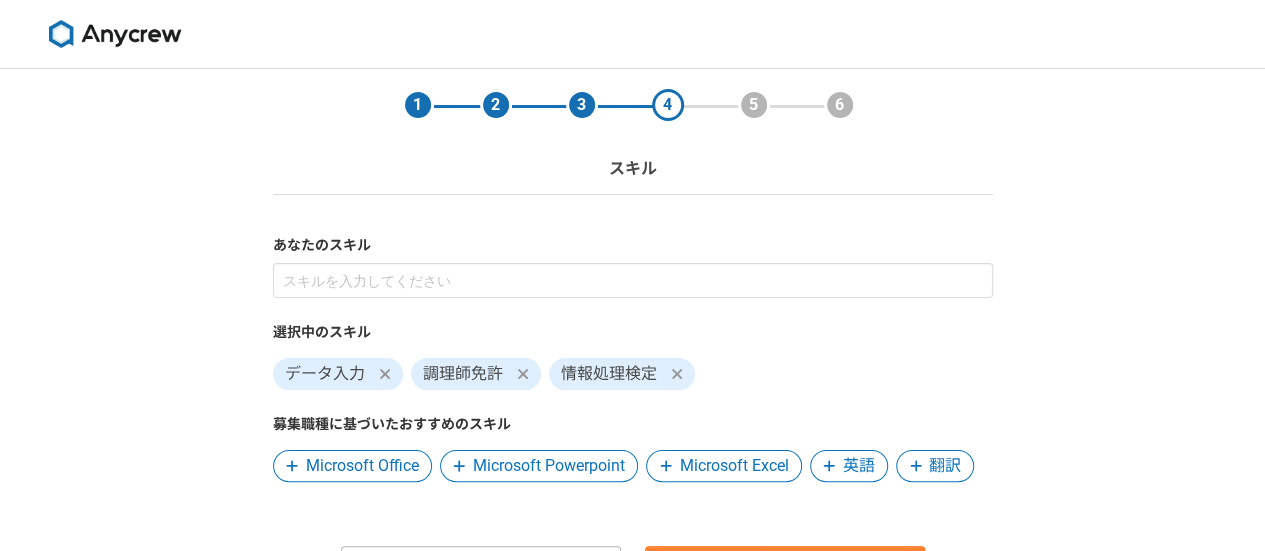 click on "情報処理検定" at bounding box center [622, 374] 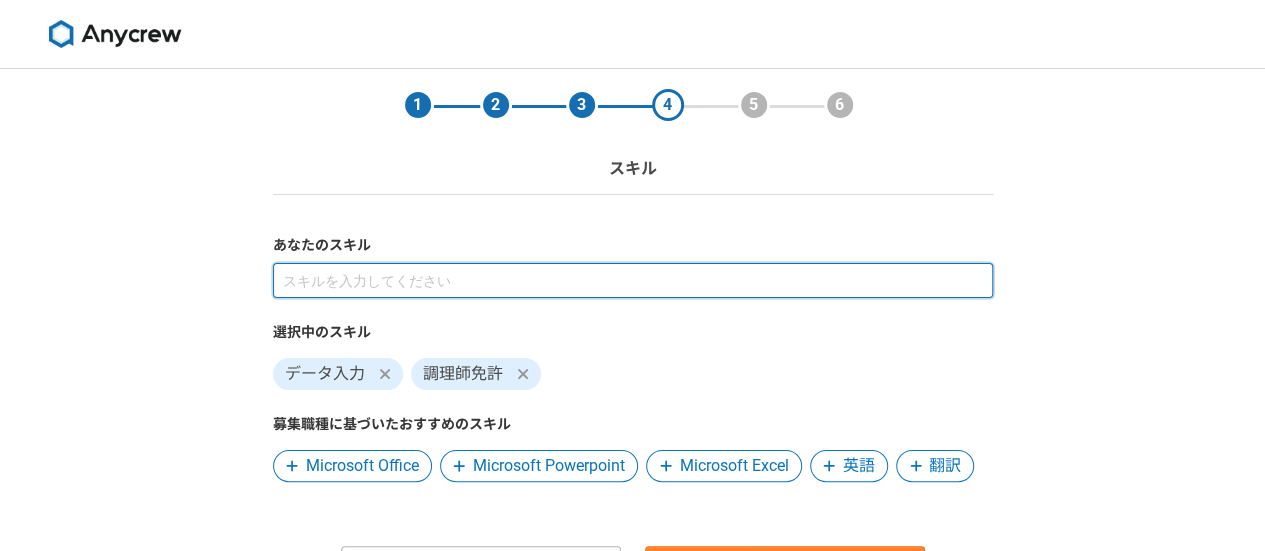 click at bounding box center (633, 280) 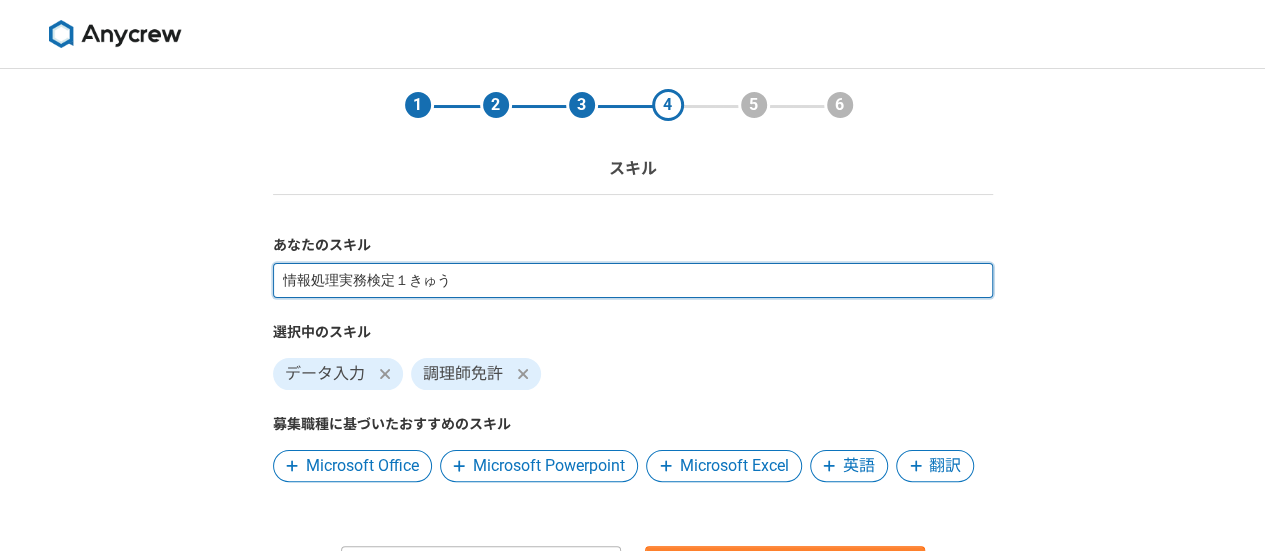 type on "情報処理実務検定１級" 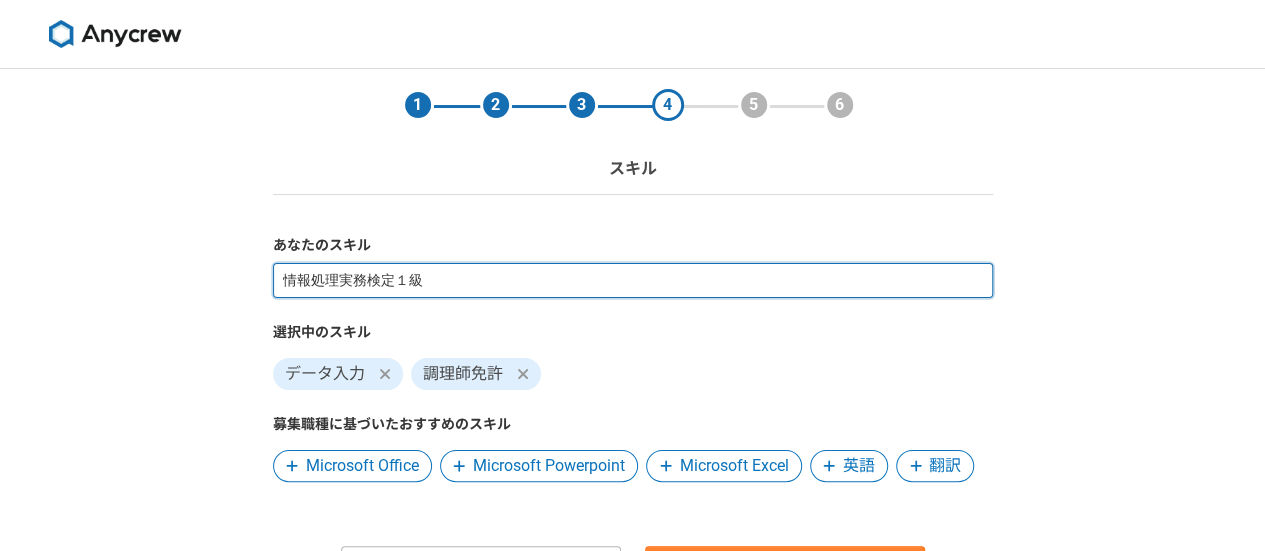 type 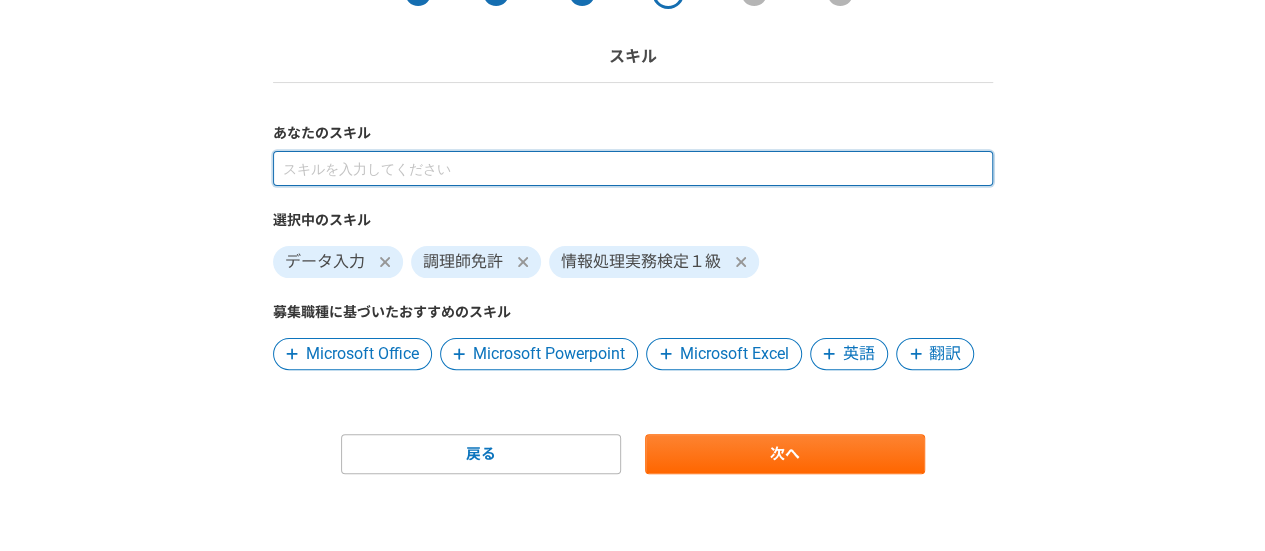 scroll, scrollTop: 114, scrollLeft: 0, axis: vertical 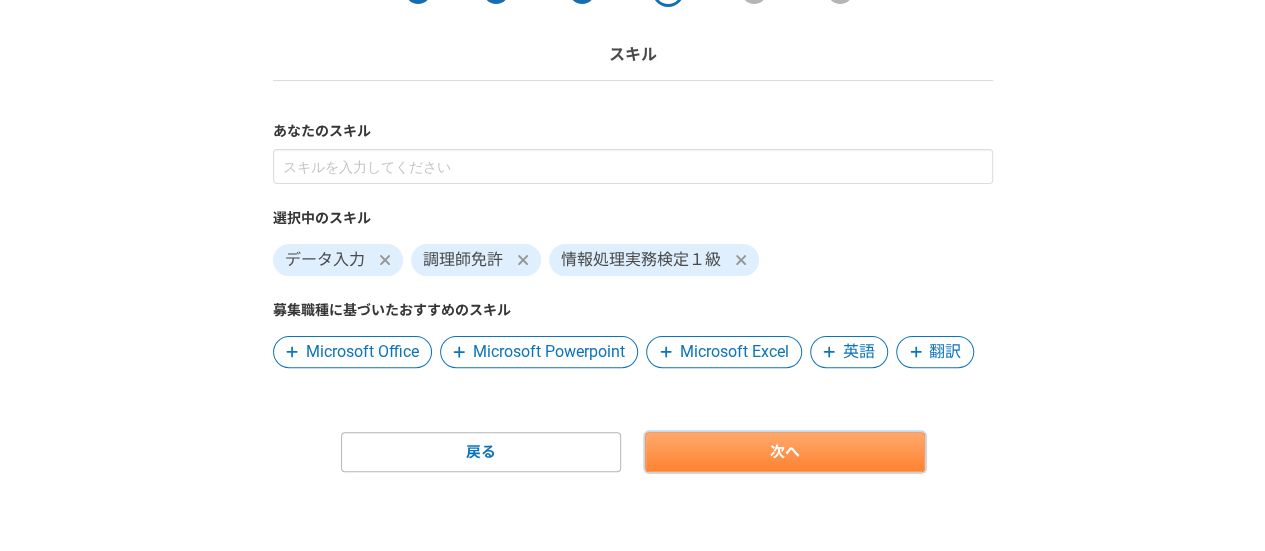 click on "次へ" at bounding box center (785, 452) 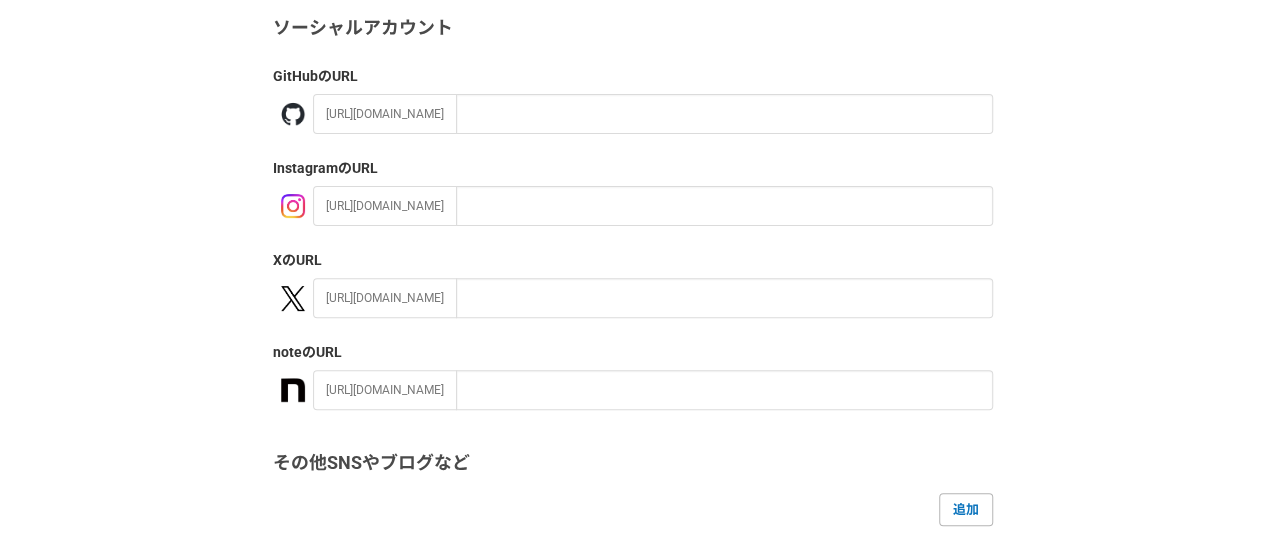 scroll, scrollTop: 300, scrollLeft: 0, axis: vertical 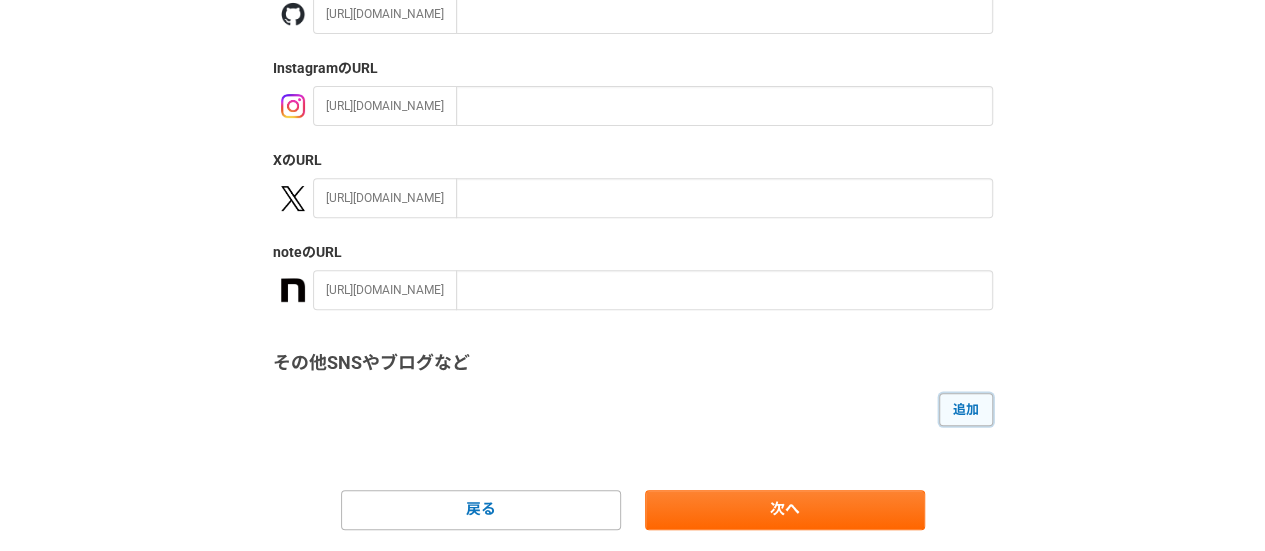 click on "追加" at bounding box center [966, 409] 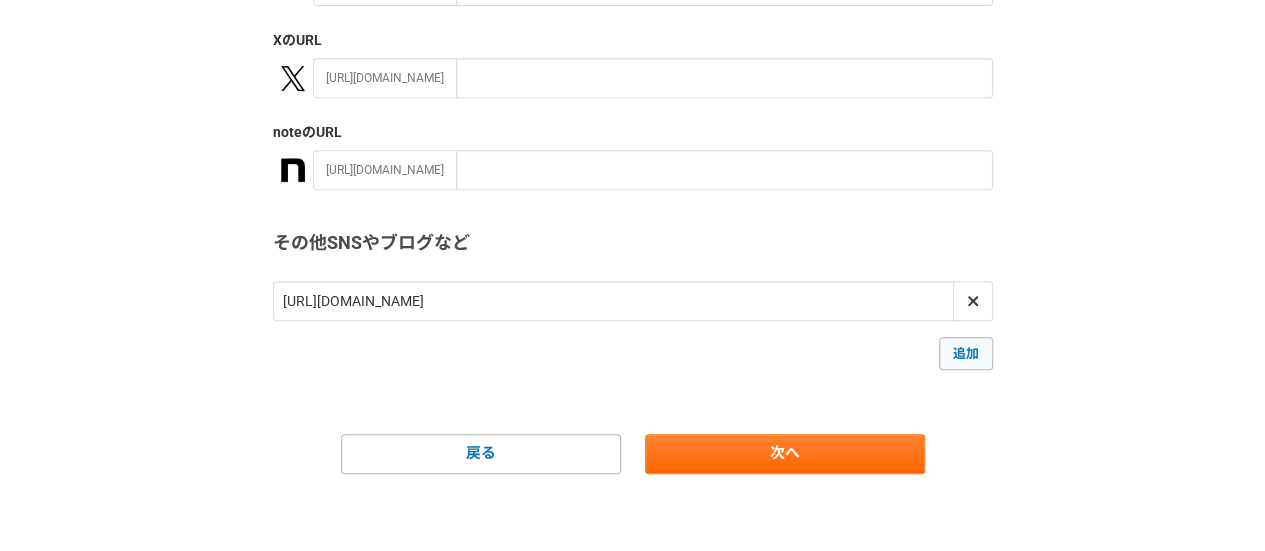 scroll, scrollTop: 421, scrollLeft: 0, axis: vertical 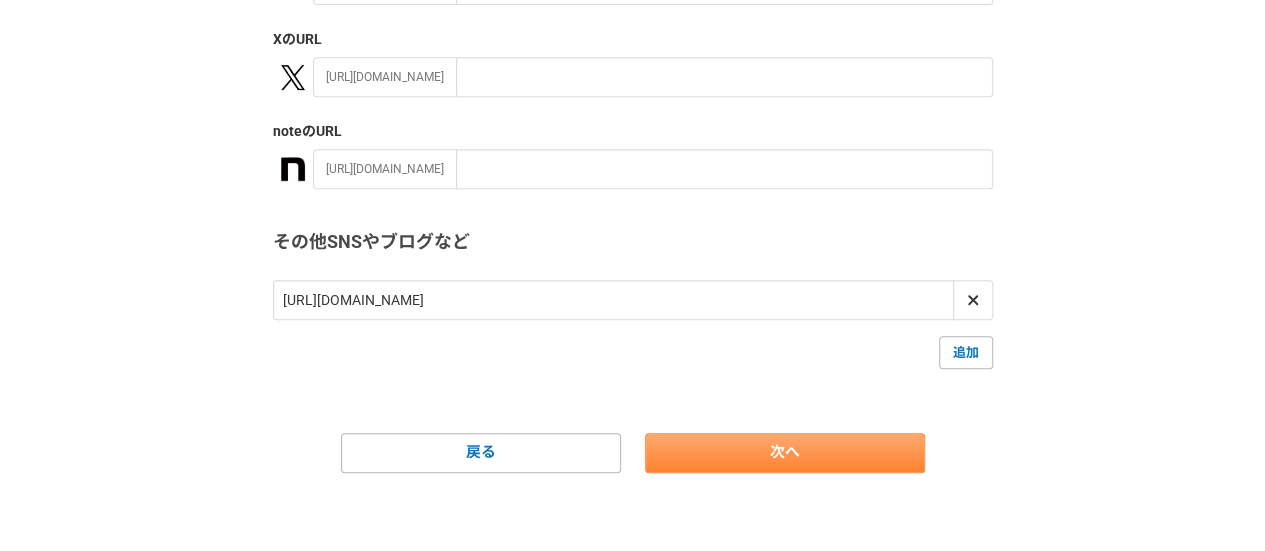 type on "https://zinseimakegumi.hateblo.jp/" 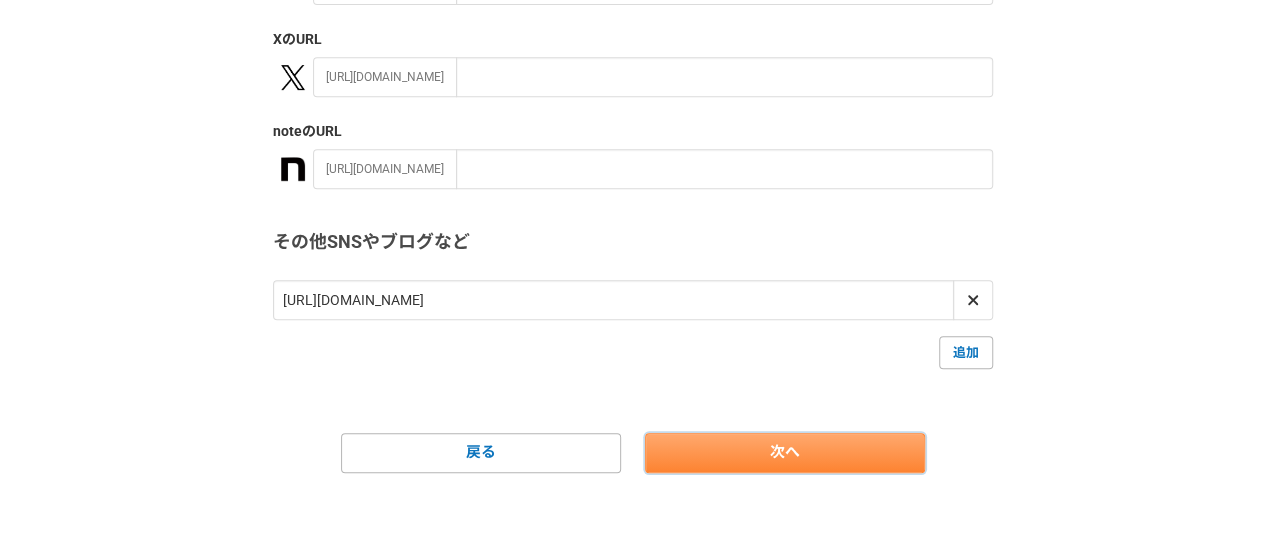 click on "次へ" at bounding box center [785, 453] 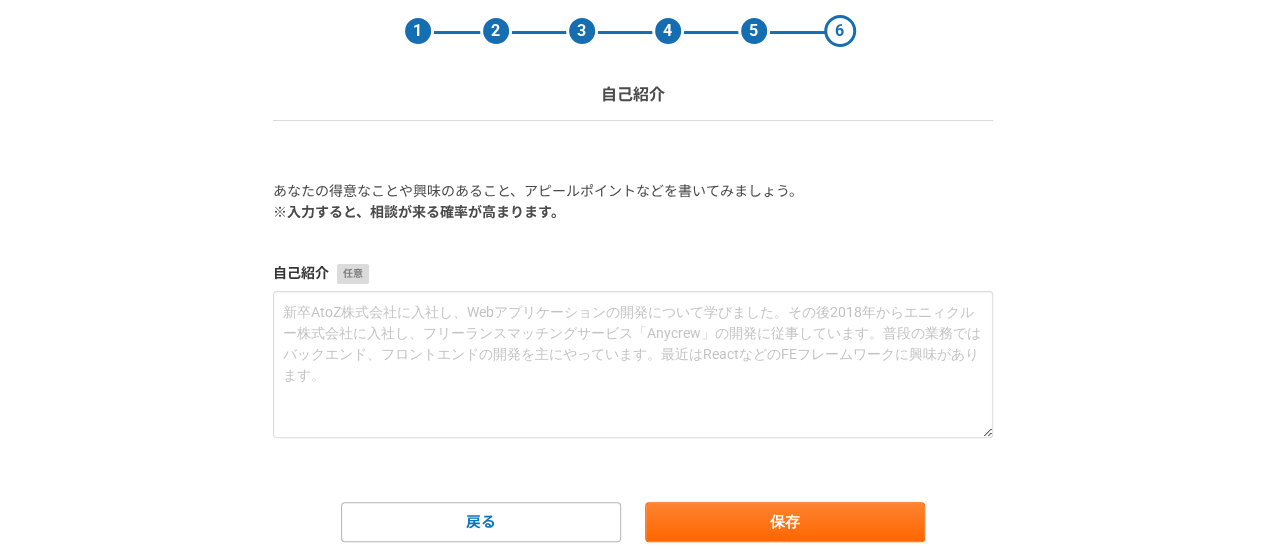 scroll, scrollTop: 100, scrollLeft: 0, axis: vertical 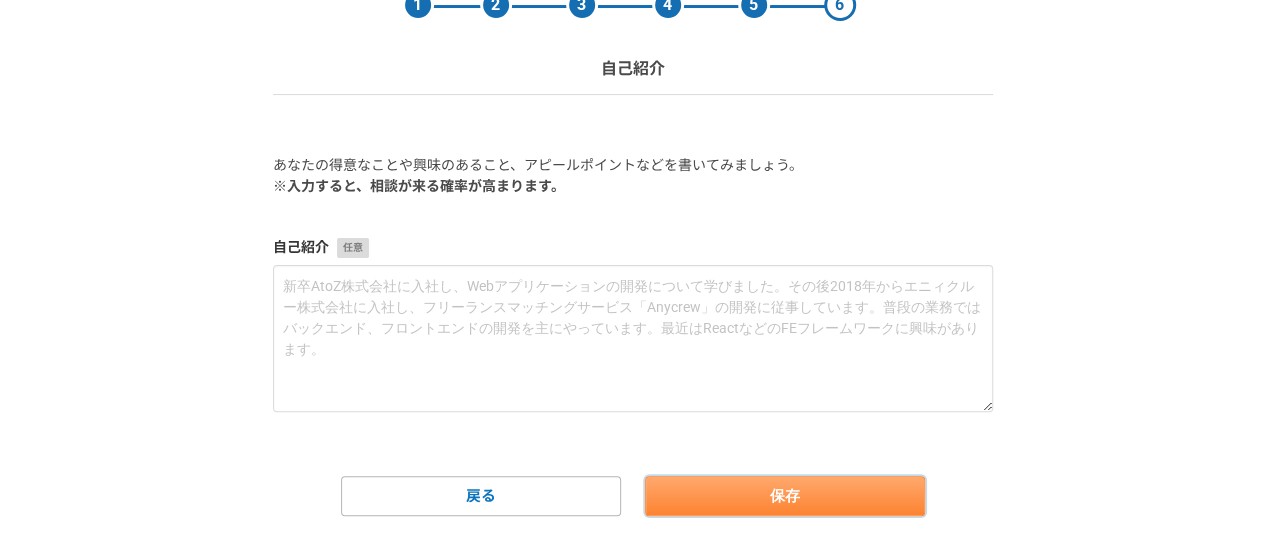 click on "保存" at bounding box center (785, 496) 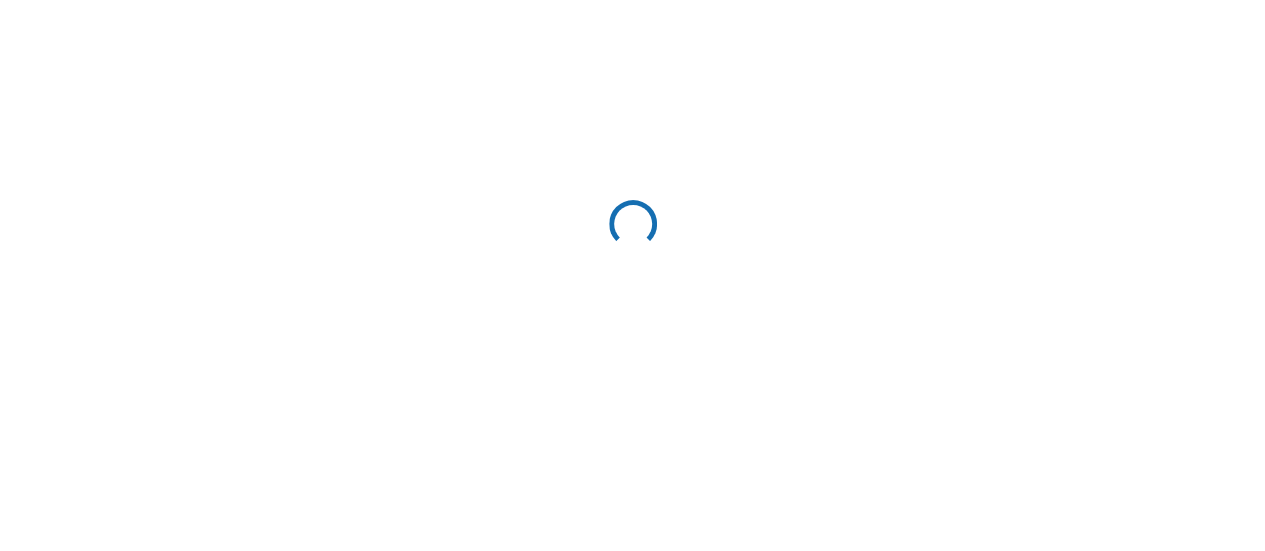 scroll, scrollTop: 0, scrollLeft: 0, axis: both 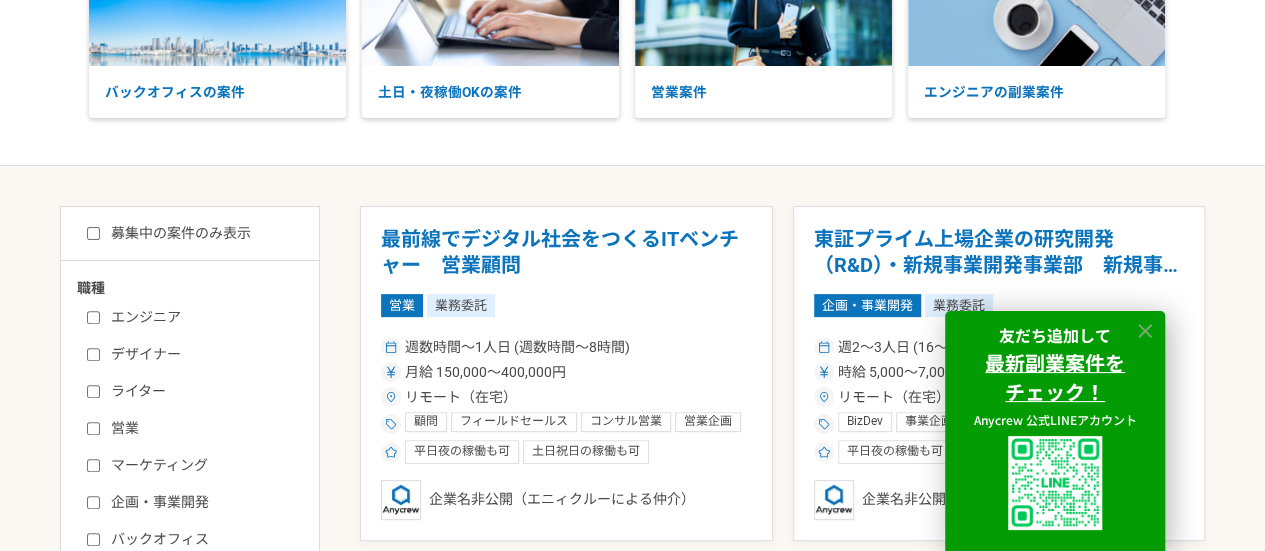 click 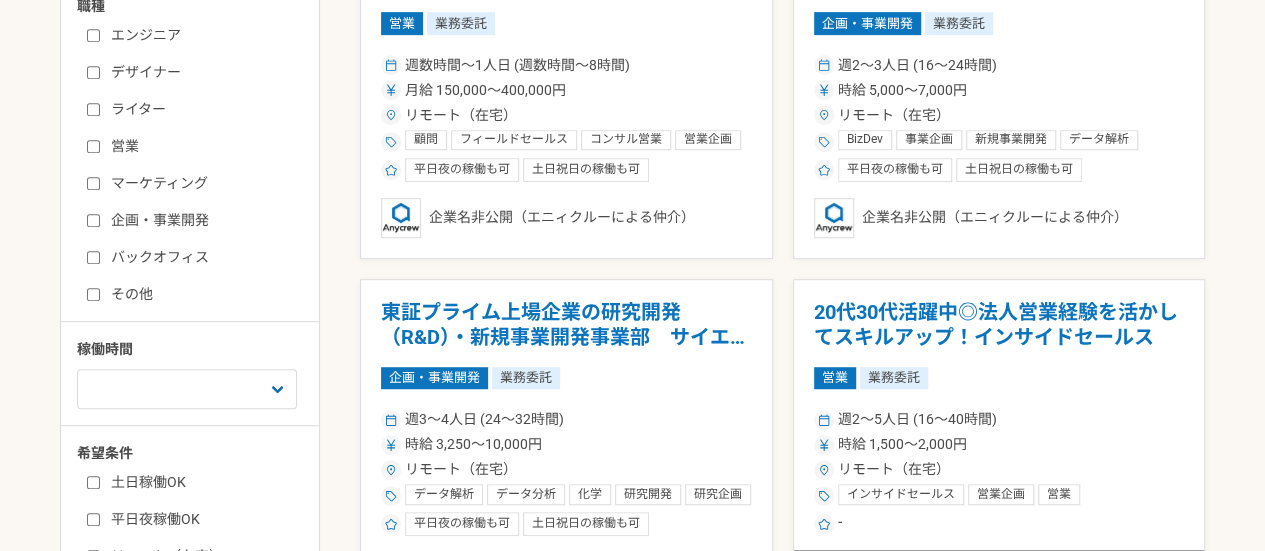scroll, scrollTop: 200, scrollLeft: 0, axis: vertical 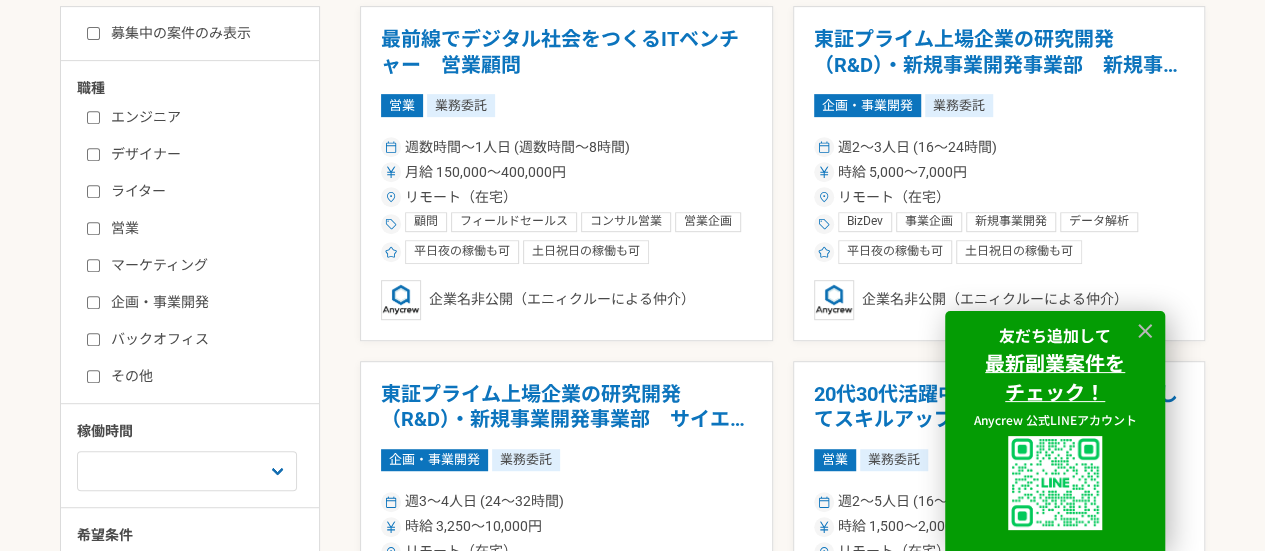 click on "ライター" at bounding box center [202, 191] 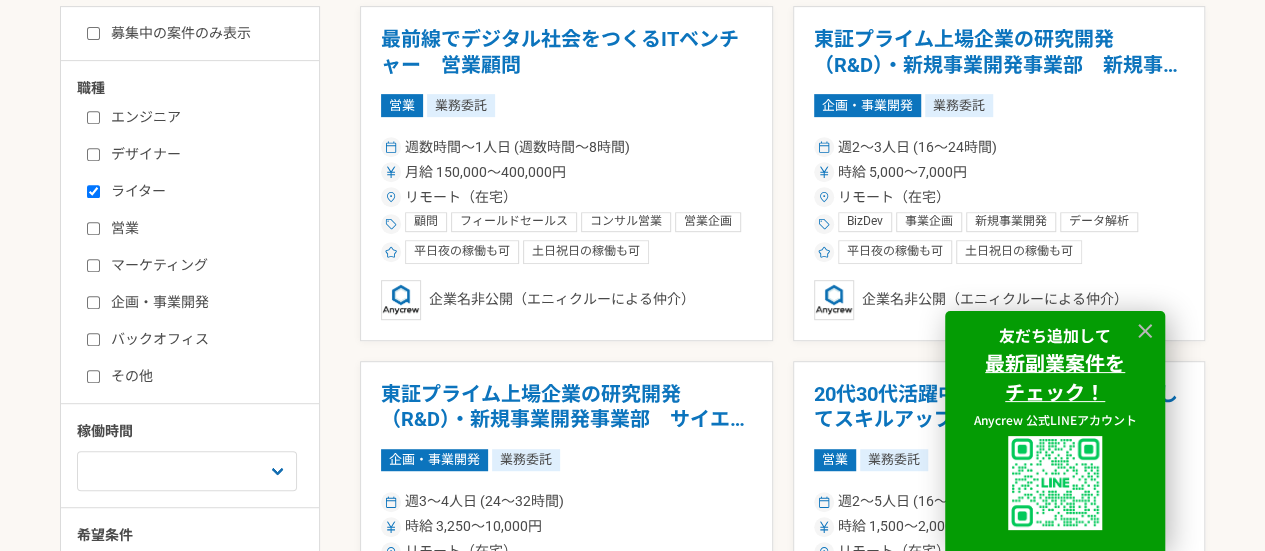 checkbox on "true" 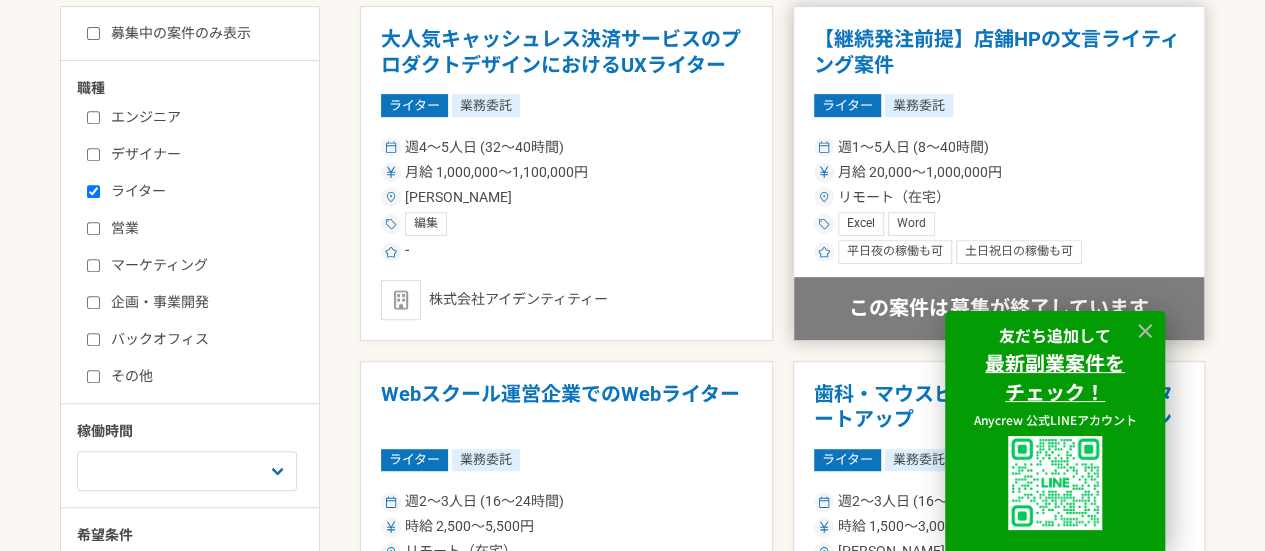 click on "月給 20,000〜1,000,000円" at bounding box center (999, 172) 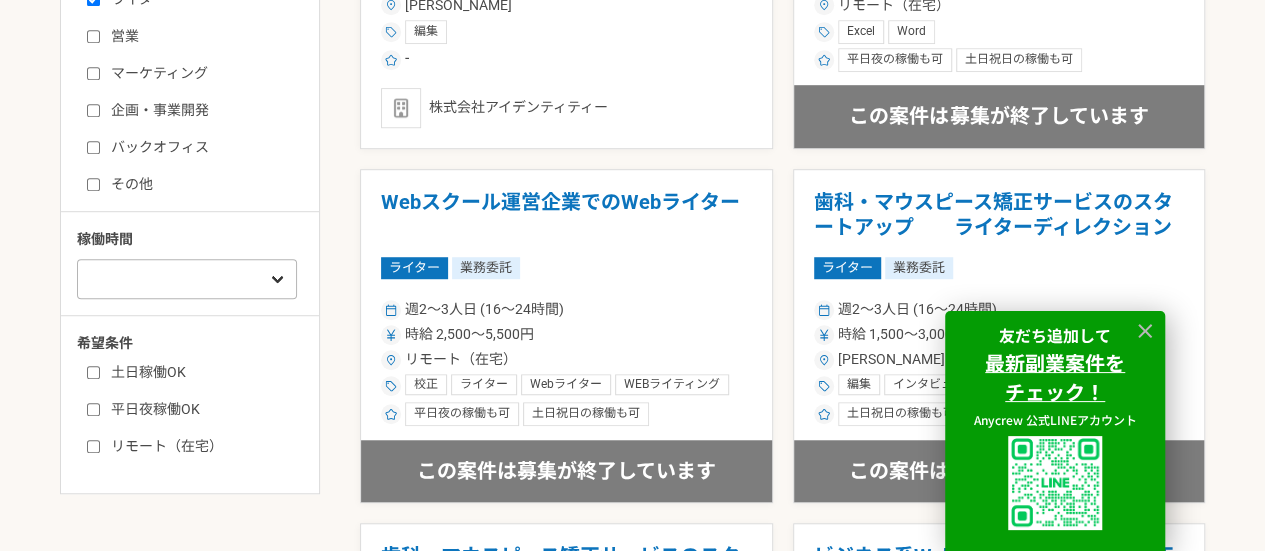 scroll, scrollTop: 600, scrollLeft: 0, axis: vertical 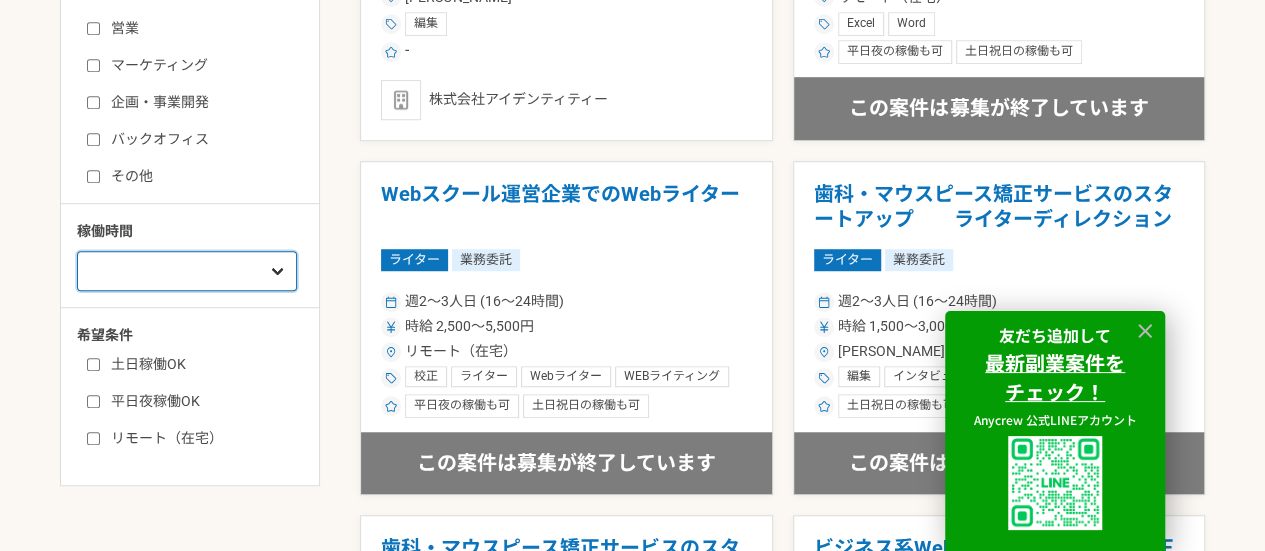 click on "週1人日（8時間）以下 週2人日（16時間）以下 週3人日（24時間）以下 週4人日（32時間）以下 週5人日（40時間）以下" at bounding box center [187, 271] 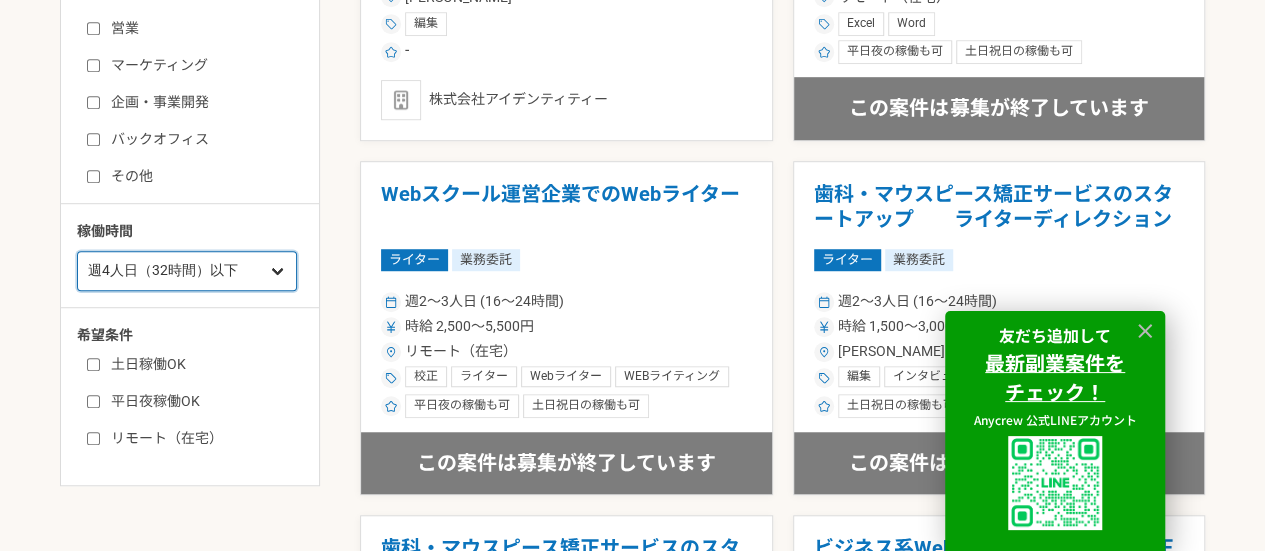 click on "週1人日（8時間）以下 週2人日（16時間）以下 週3人日（24時間）以下 週4人日（32時間）以下 週5人日（40時間）以下" at bounding box center (187, 271) 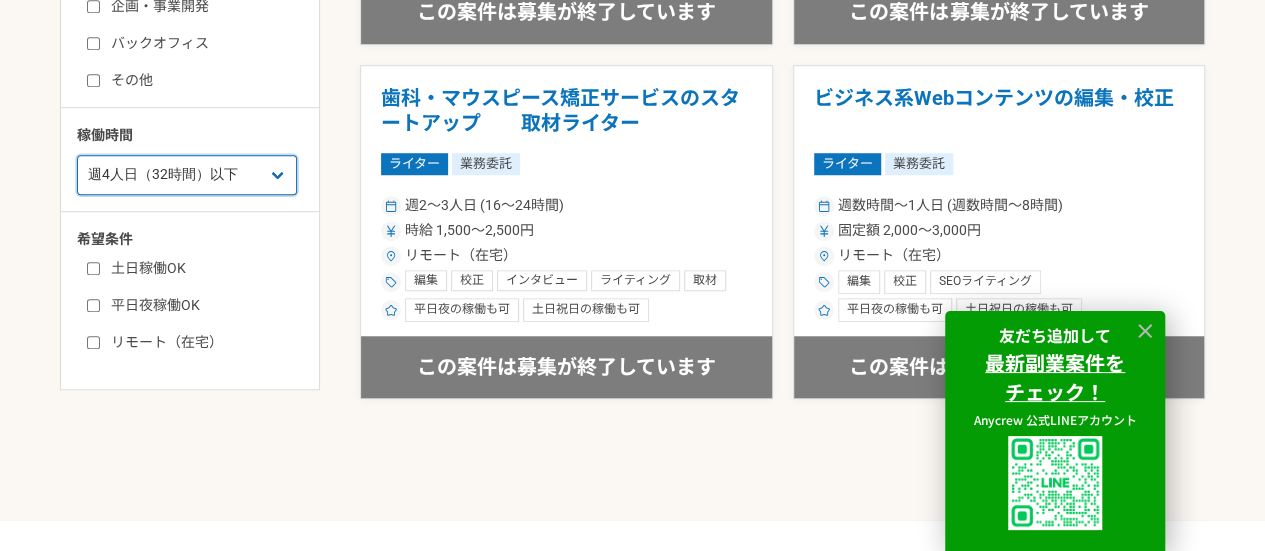 scroll, scrollTop: 700, scrollLeft: 0, axis: vertical 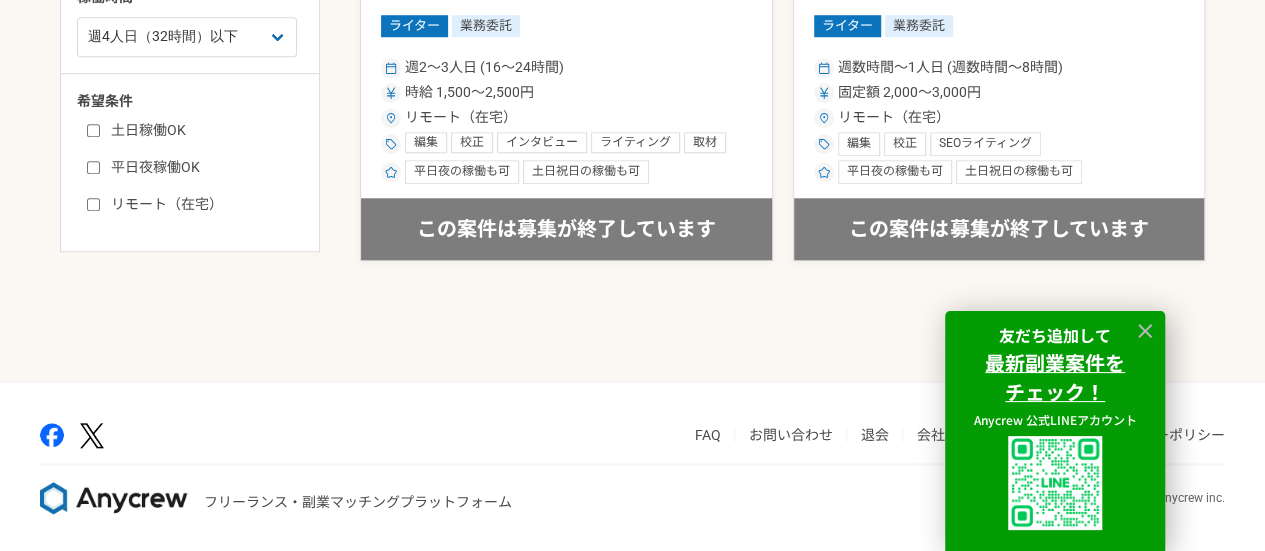 click on "リモート（在宅）" at bounding box center (202, 204) 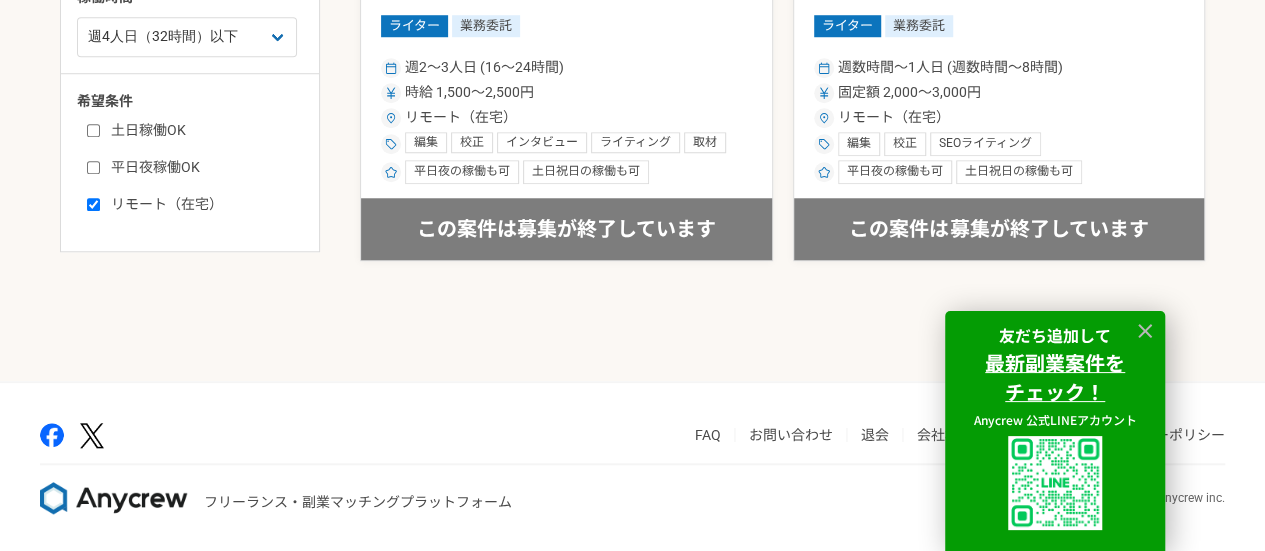 checkbox on "true" 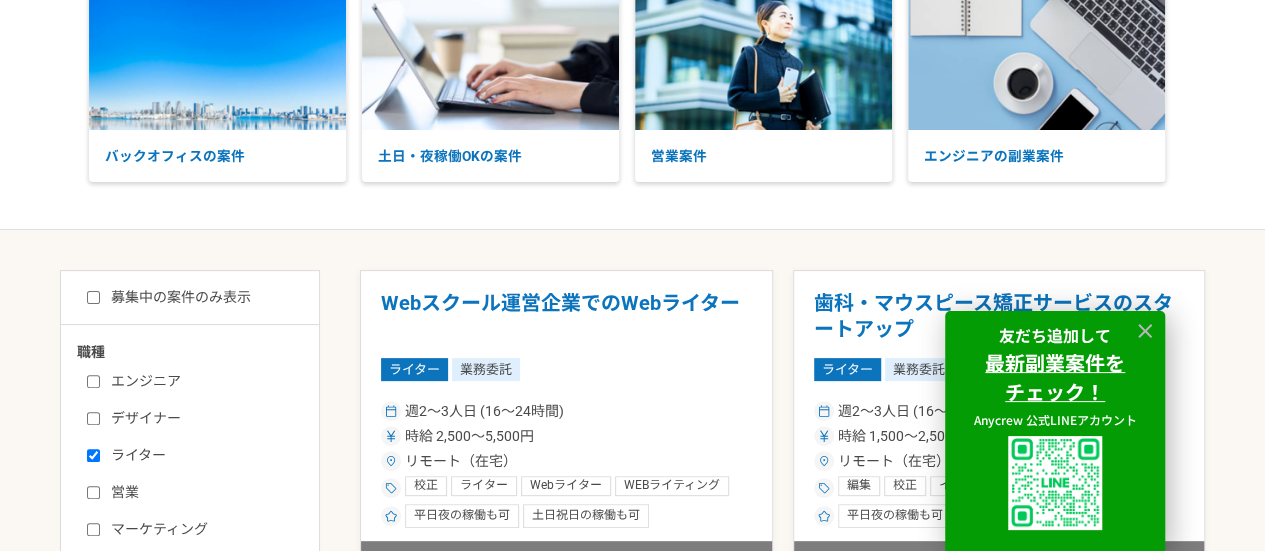 scroll, scrollTop: 134, scrollLeft: 0, axis: vertical 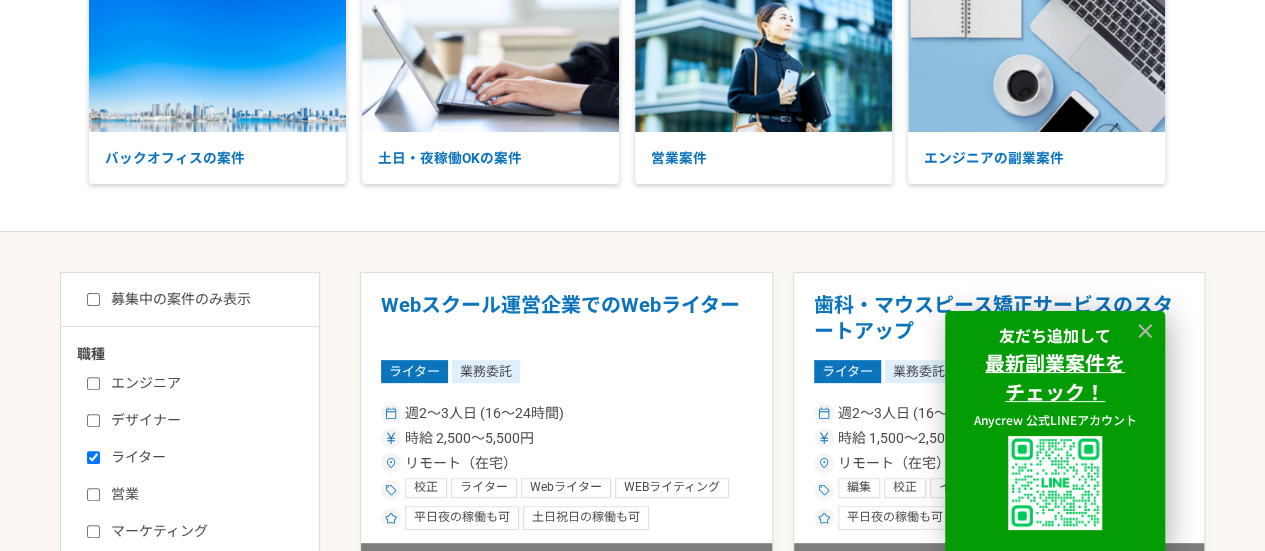 click on "ライター" at bounding box center (202, 457) 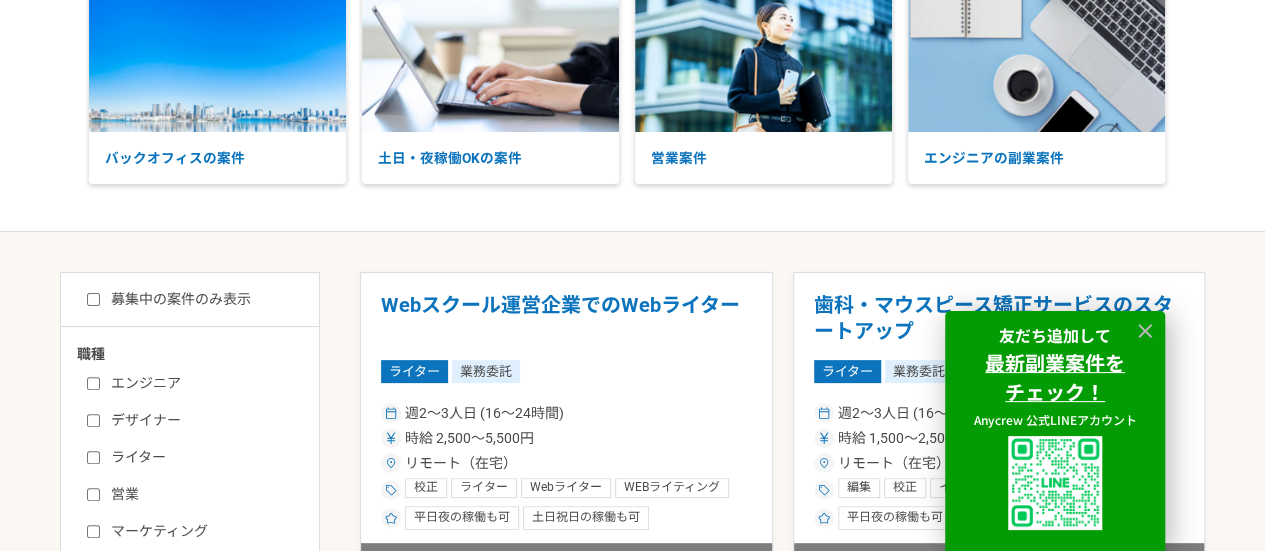 checkbox on "false" 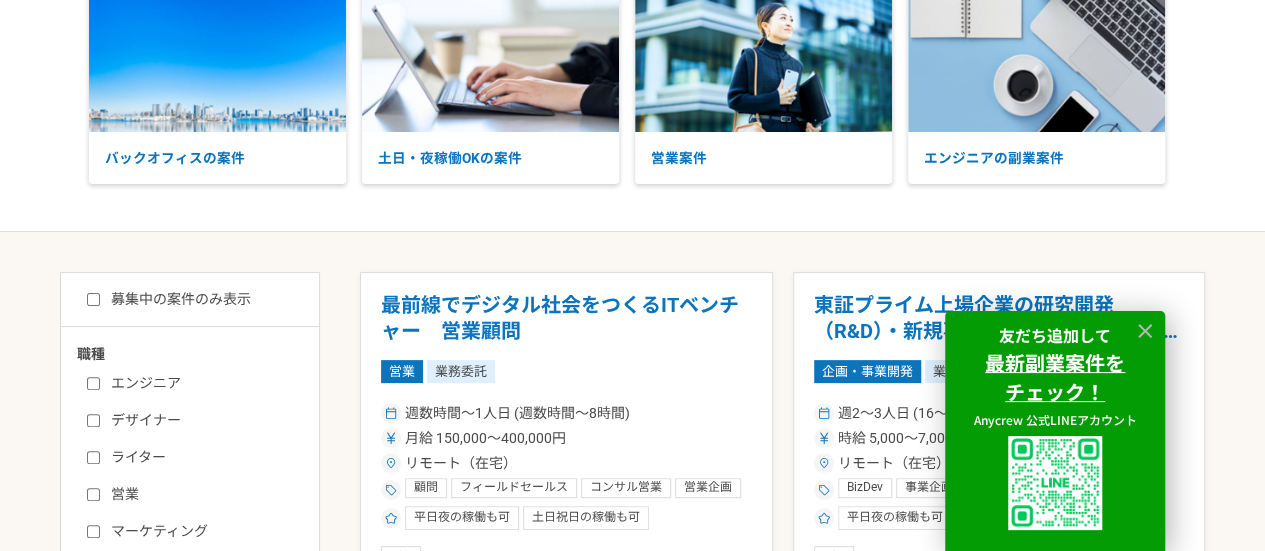click on "エンジニア デザイナー ライター 営業 マーケティング 企画・事業開発 バックオフィス その他" at bounding box center [197, 510] 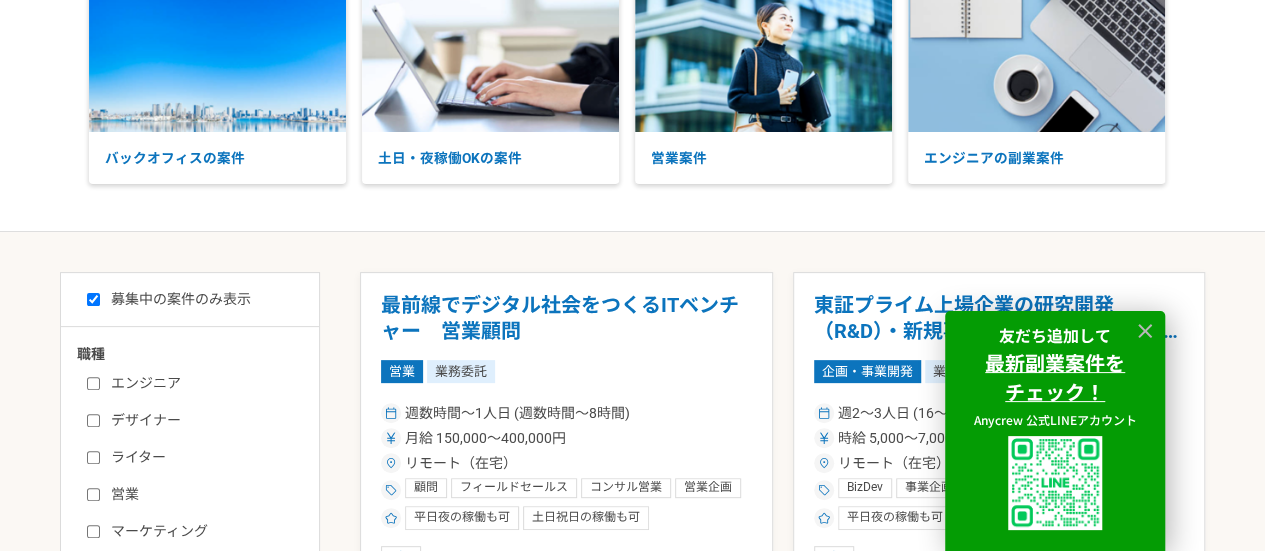 checkbox on "true" 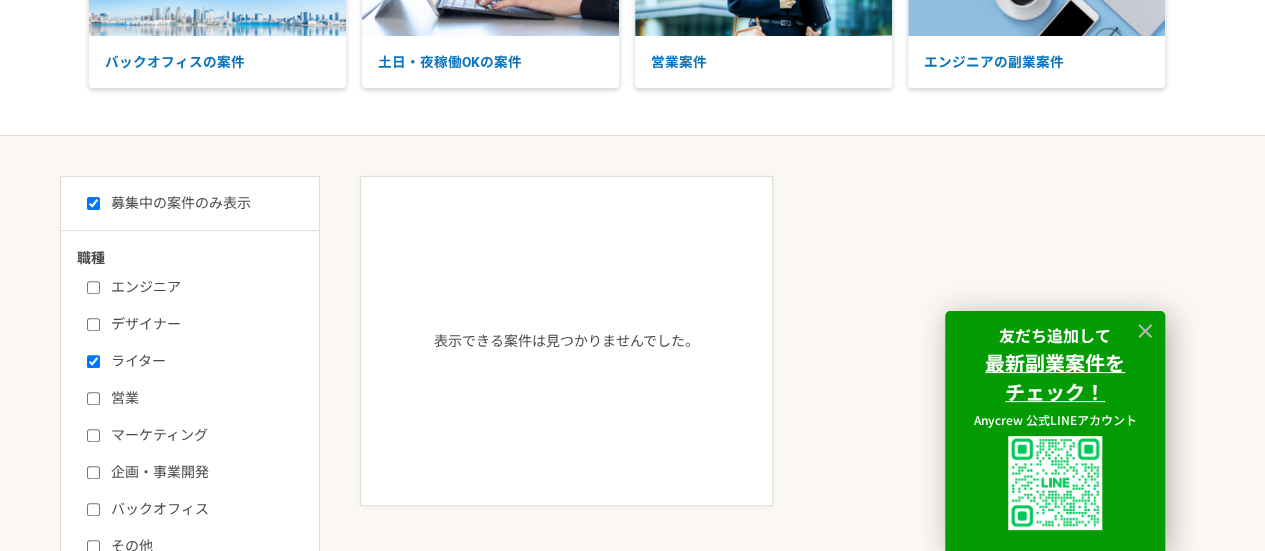 scroll, scrollTop: 334, scrollLeft: 0, axis: vertical 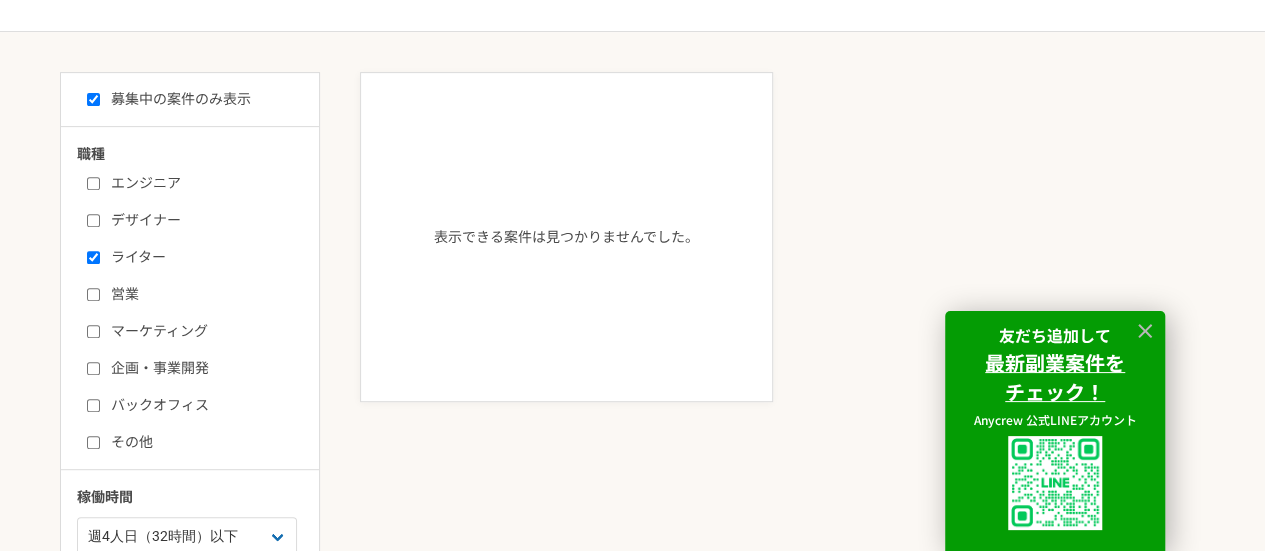 click on "ライター" at bounding box center [202, 257] 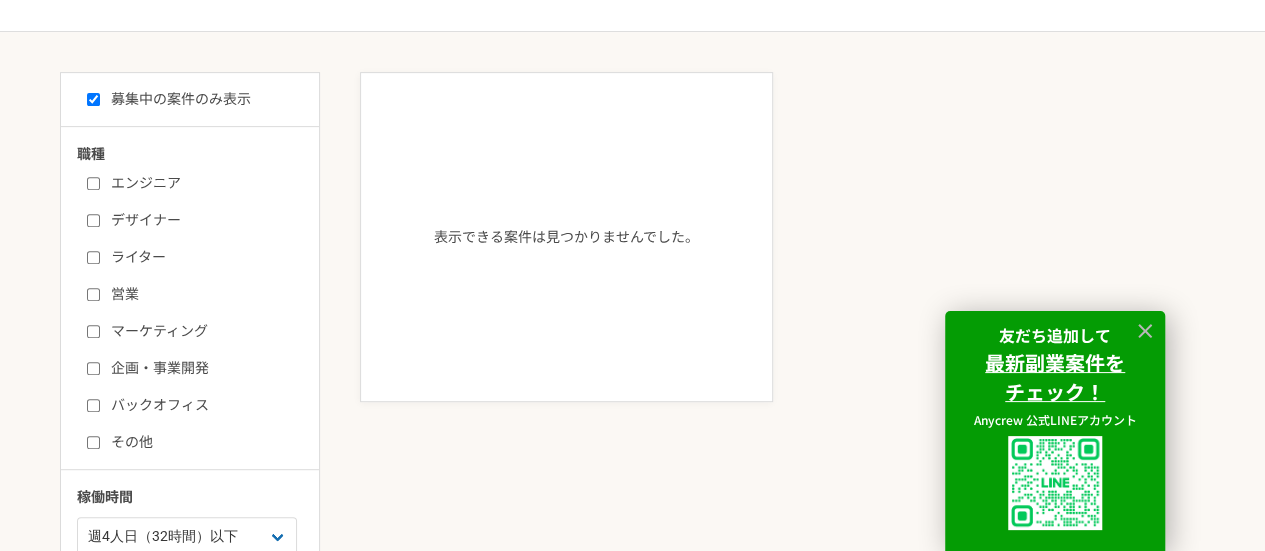 checkbox on "false" 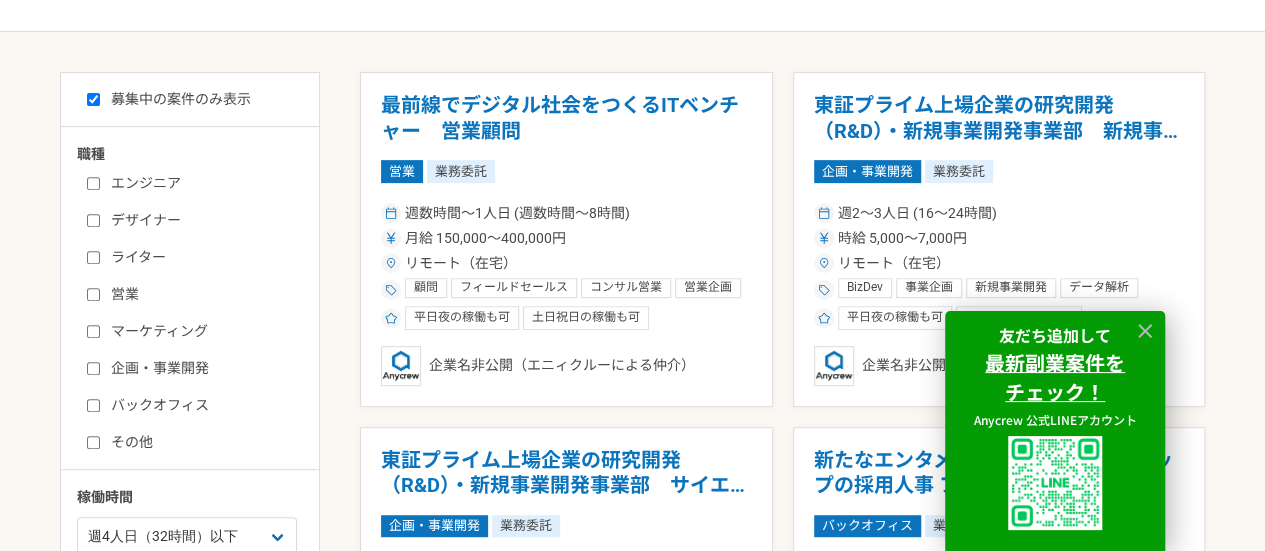 click on "バックオフィス" at bounding box center [202, 405] 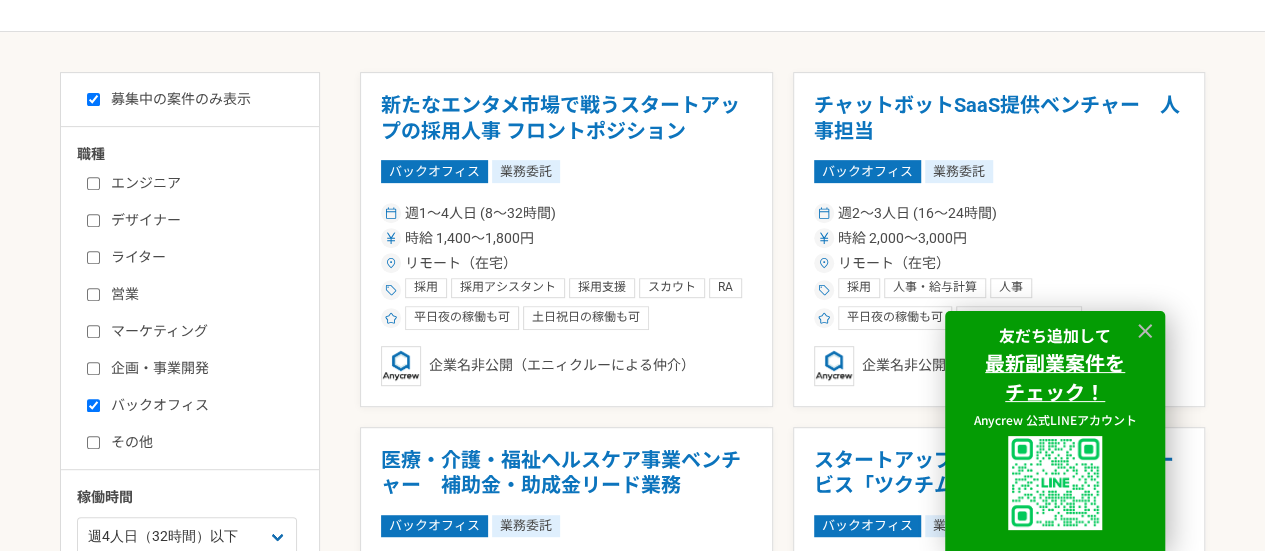 click on "バックオフィス" at bounding box center (202, 405) 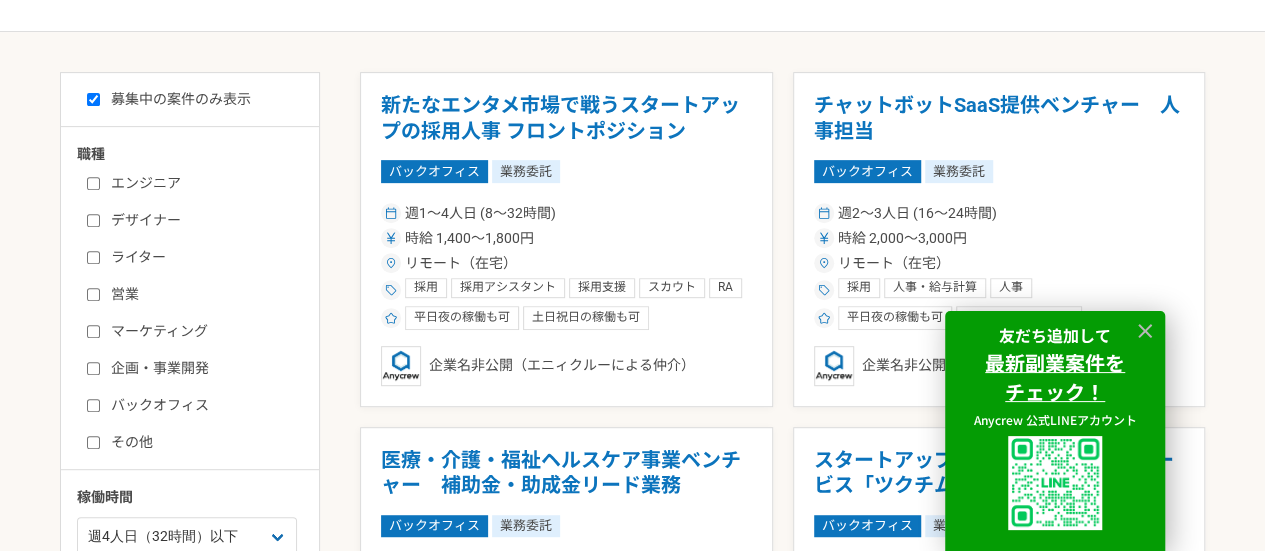 checkbox on "false" 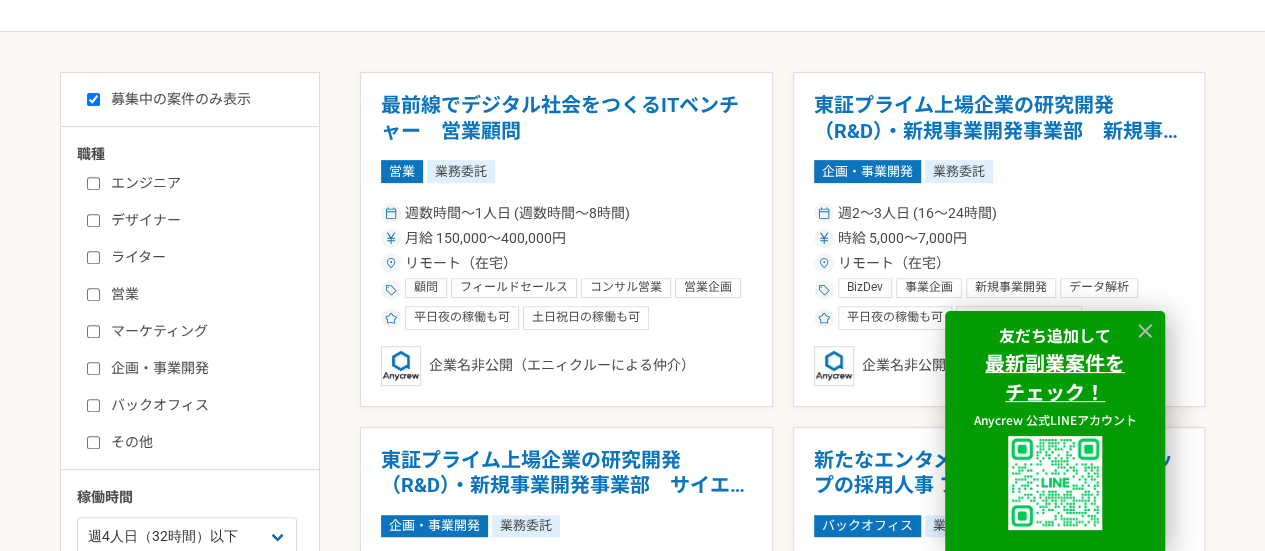 click on "エンジニア" at bounding box center [202, 183] 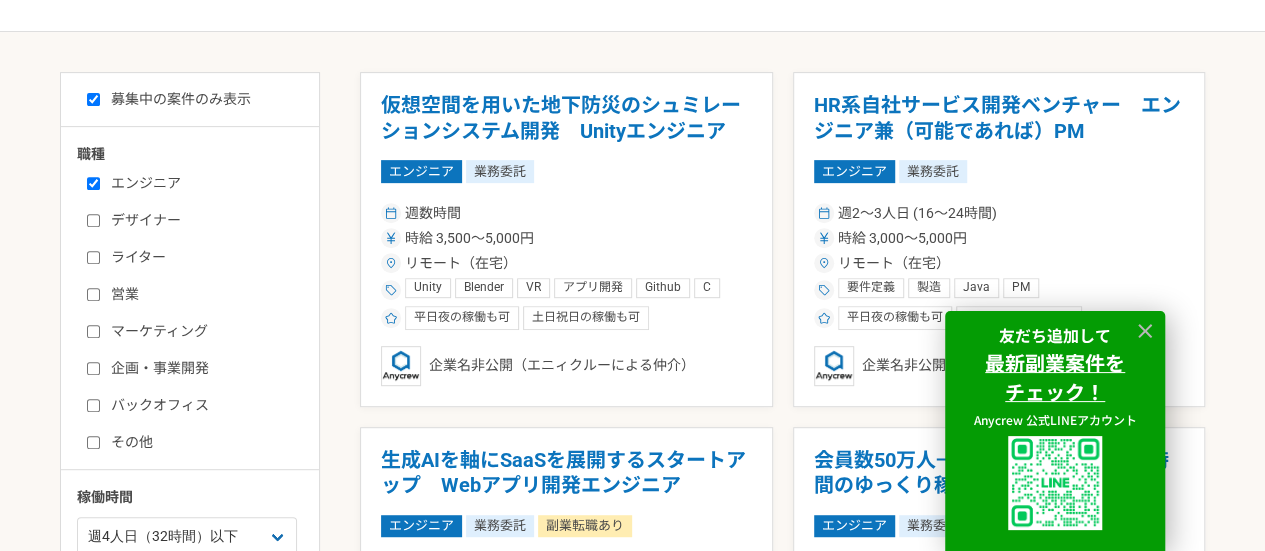 click on "エンジニア" at bounding box center (202, 183) 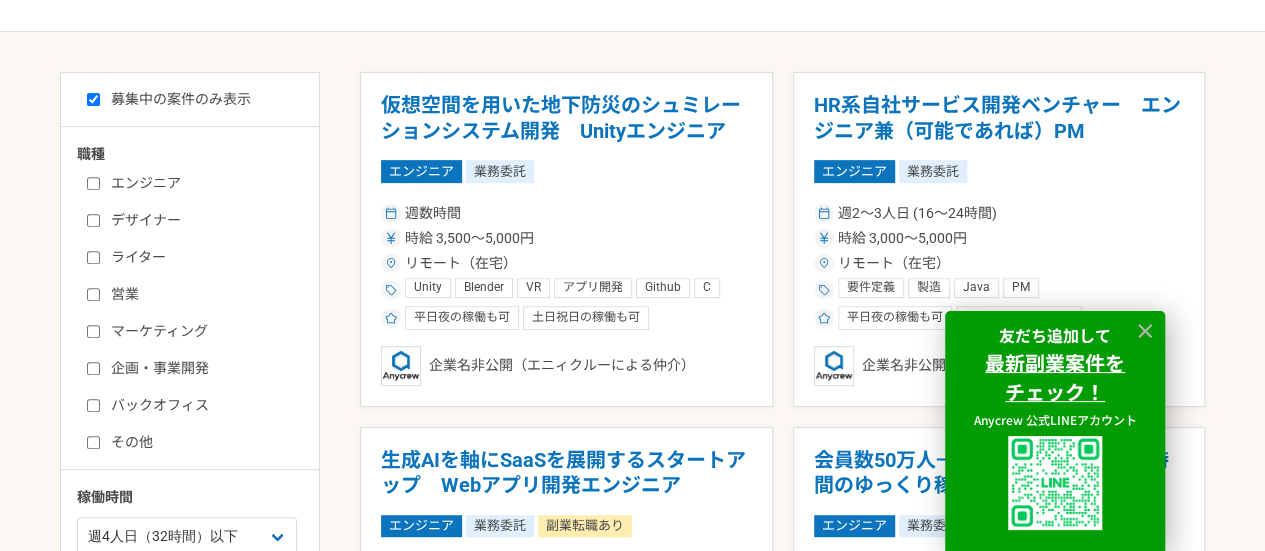 checkbox on "false" 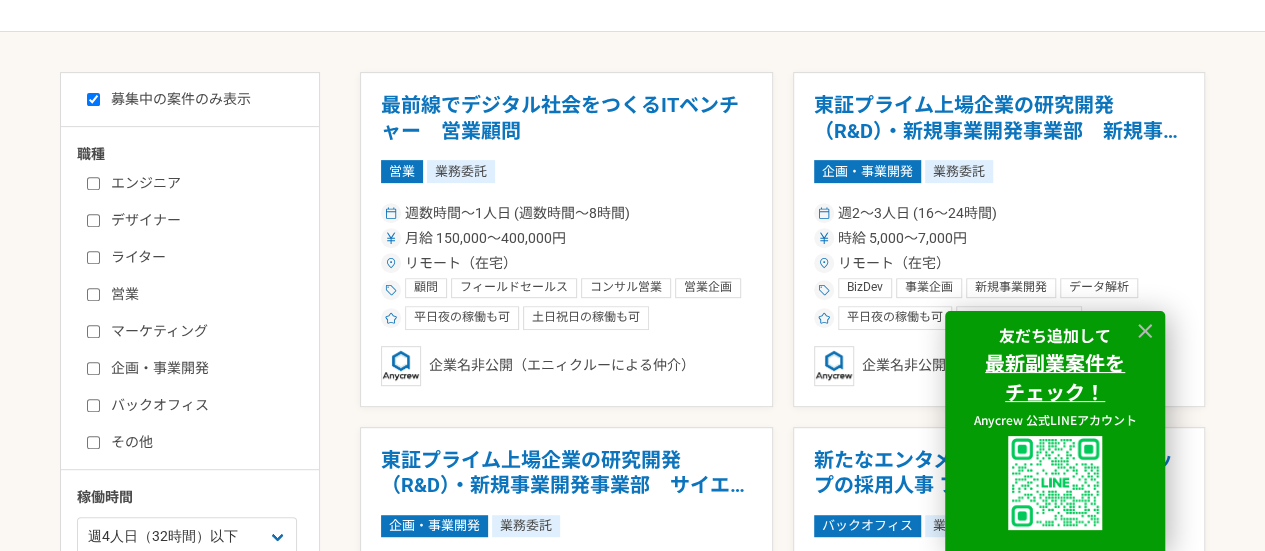 click on "デザイナー" at bounding box center [202, 220] 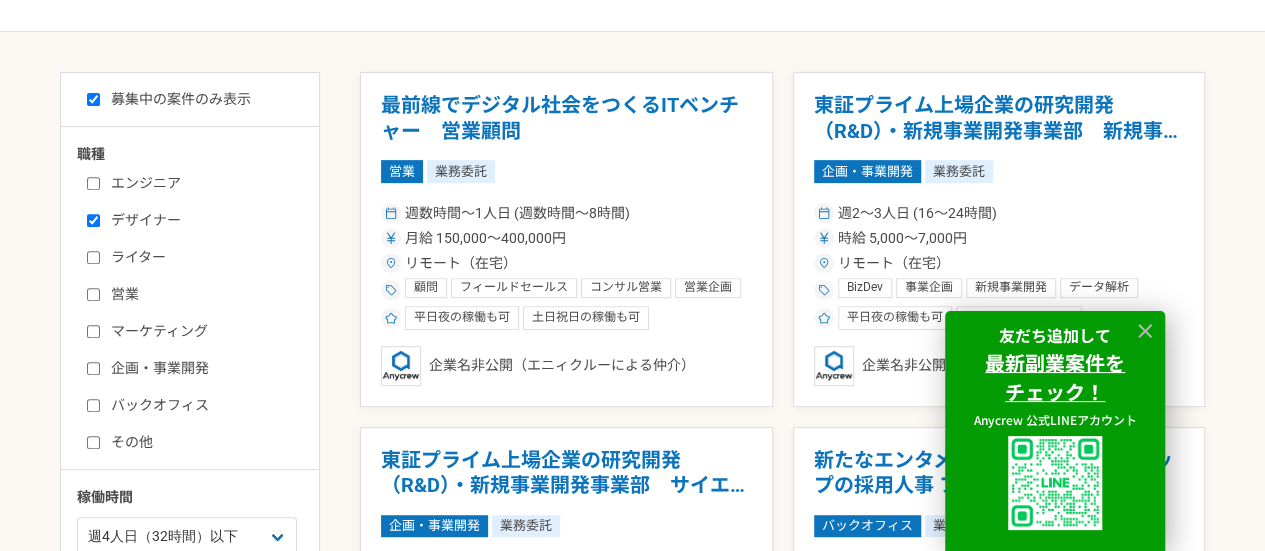 checkbox on "true" 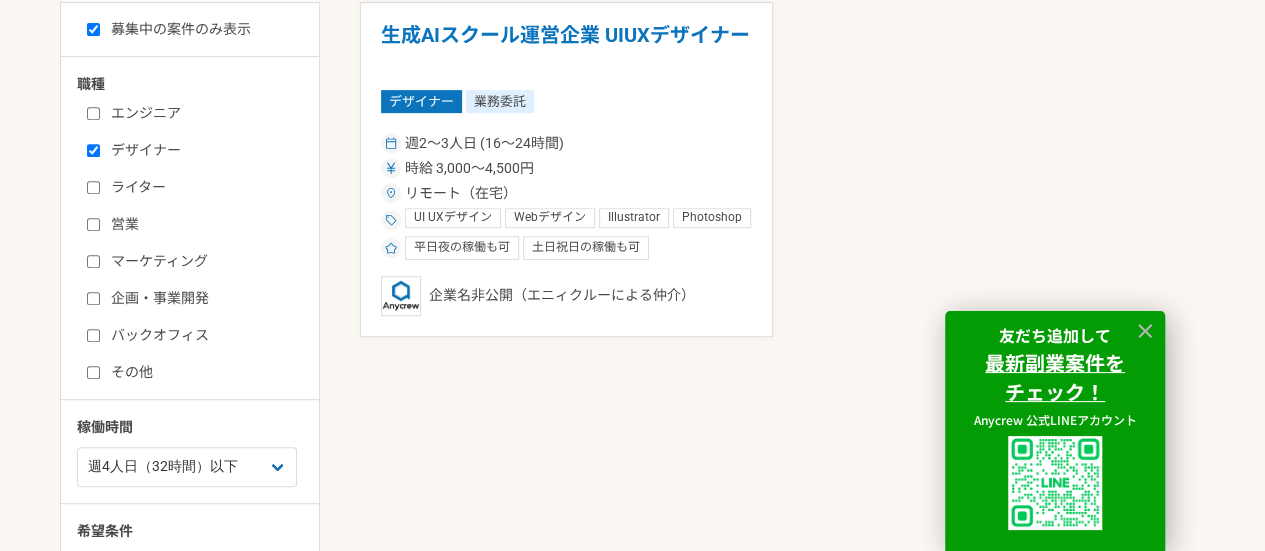 scroll, scrollTop: 434, scrollLeft: 0, axis: vertical 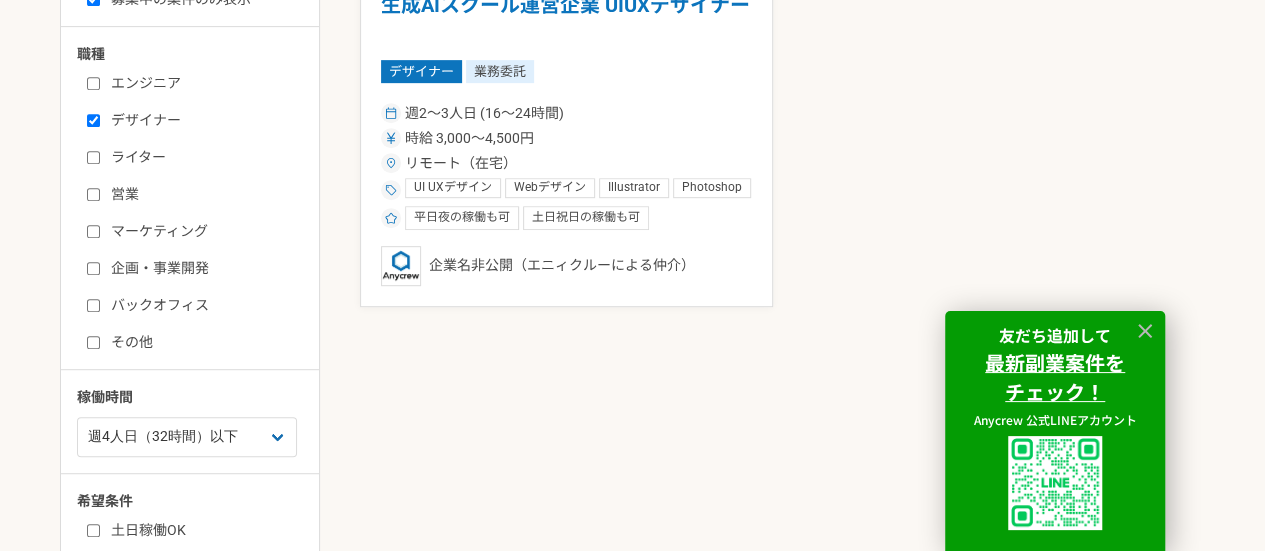 click on "その他" at bounding box center [202, 342] 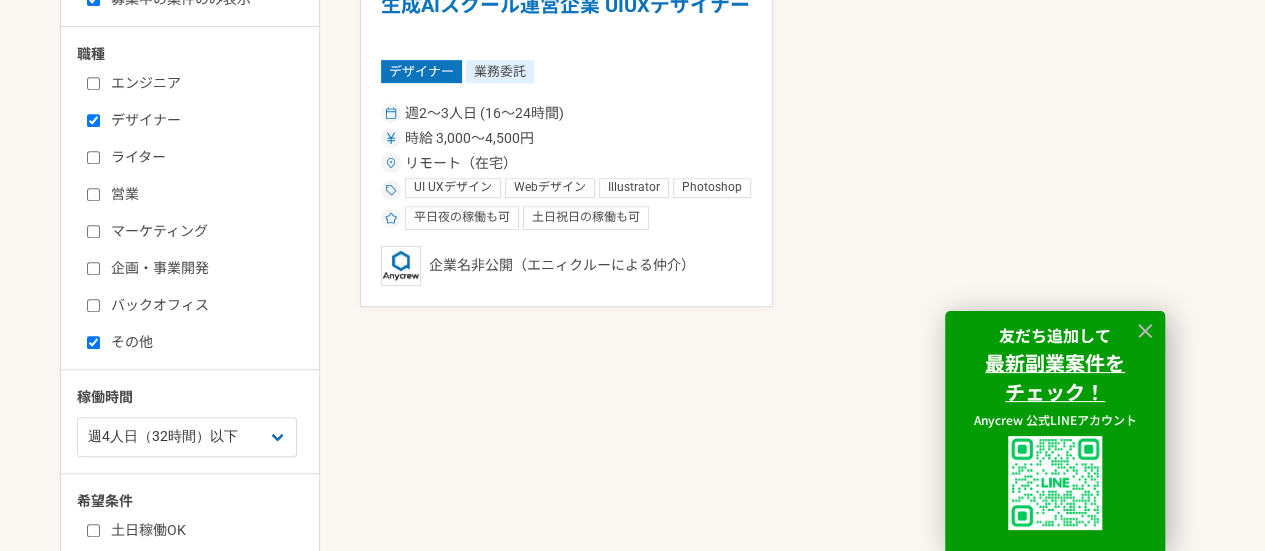 checkbox on "true" 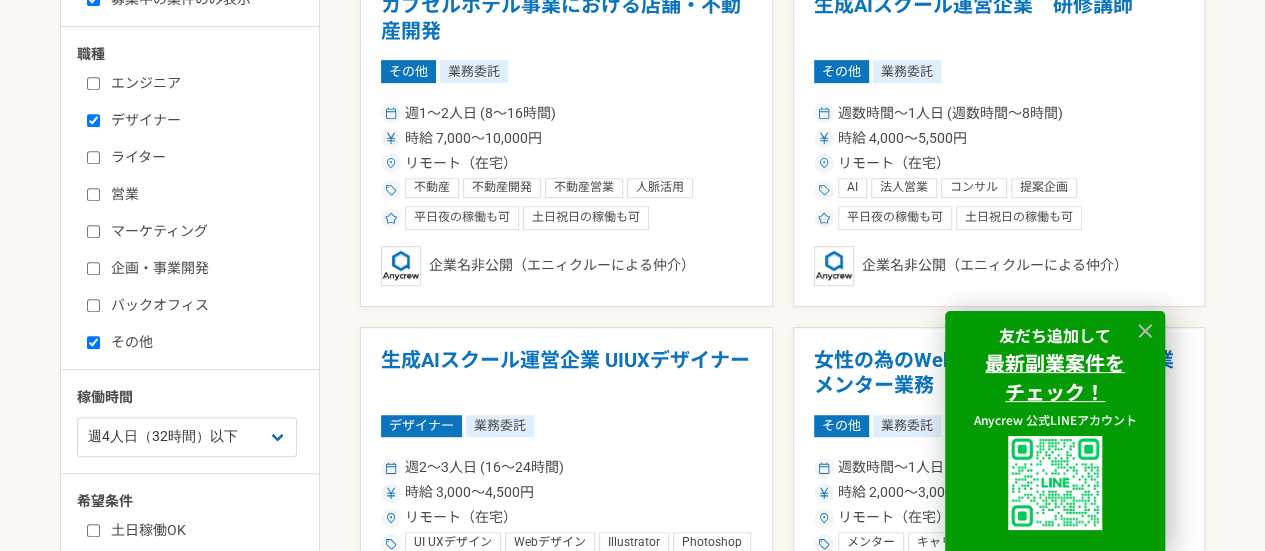 click on "デザイナー" at bounding box center (202, 120) 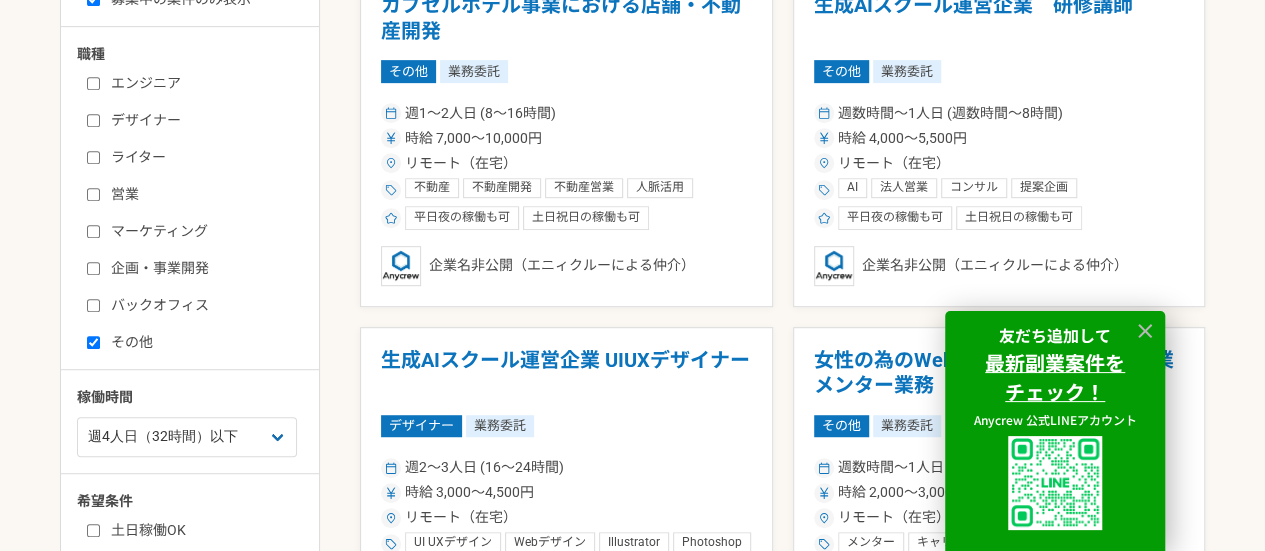 checkbox on "false" 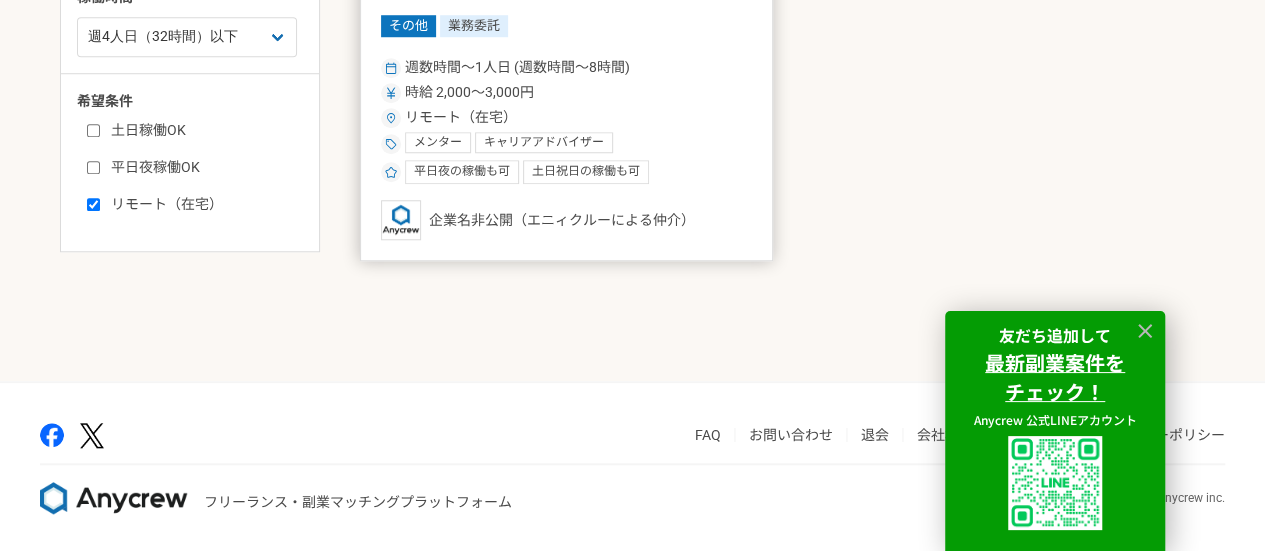 scroll, scrollTop: 434, scrollLeft: 0, axis: vertical 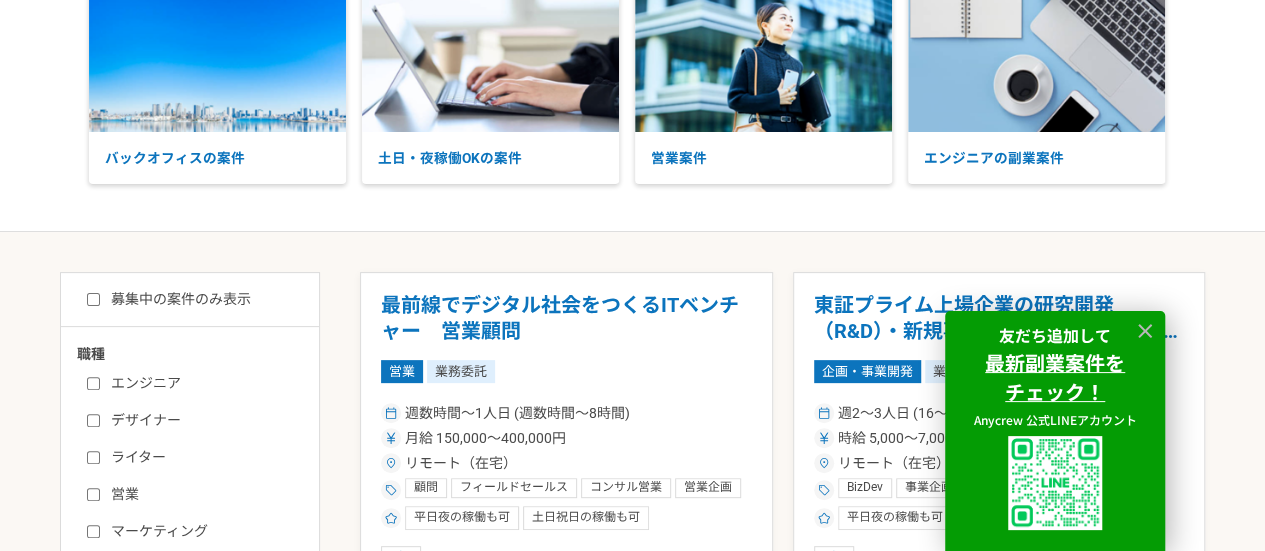 checkbox on "false" 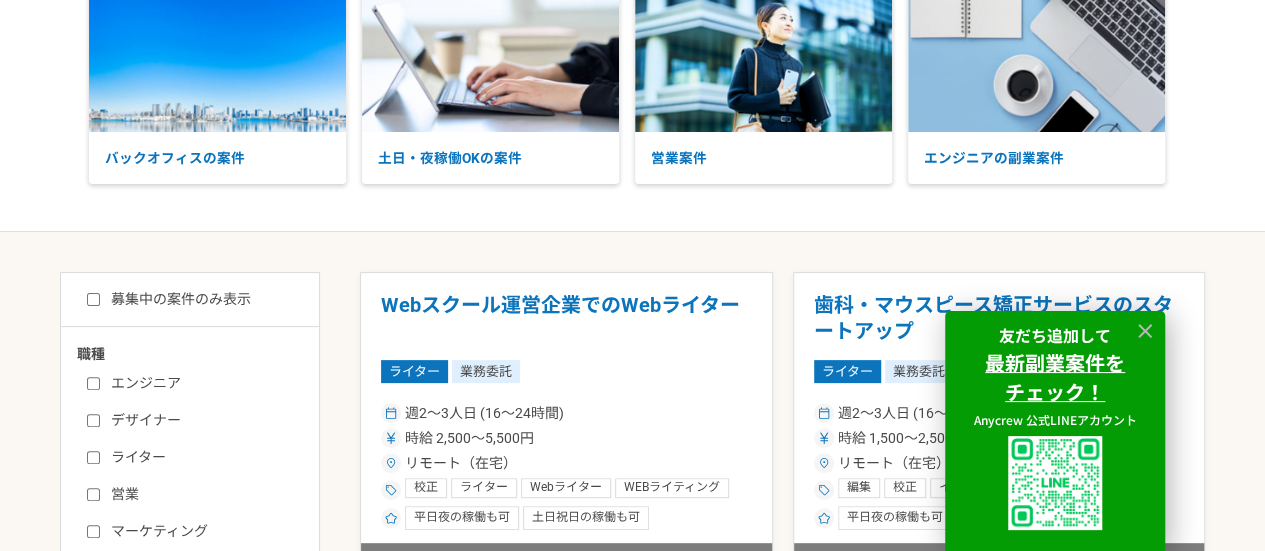 scroll, scrollTop: 834, scrollLeft: 0, axis: vertical 